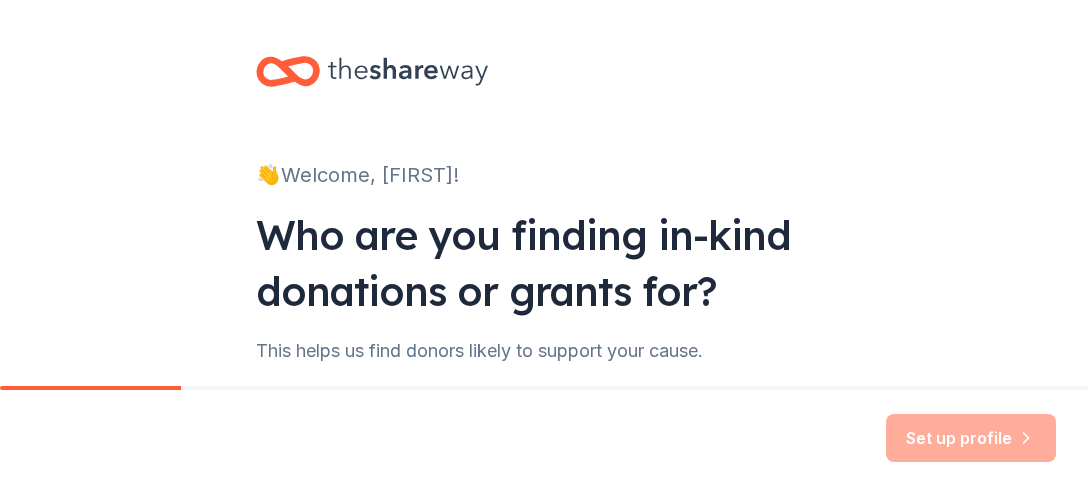 scroll, scrollTop: 0, scrollLeft: 0, axis: both 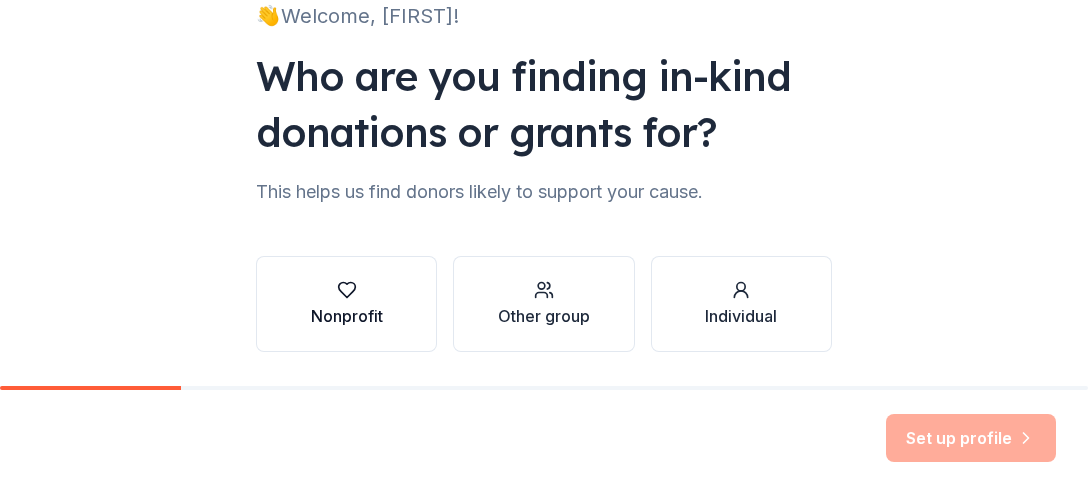 click 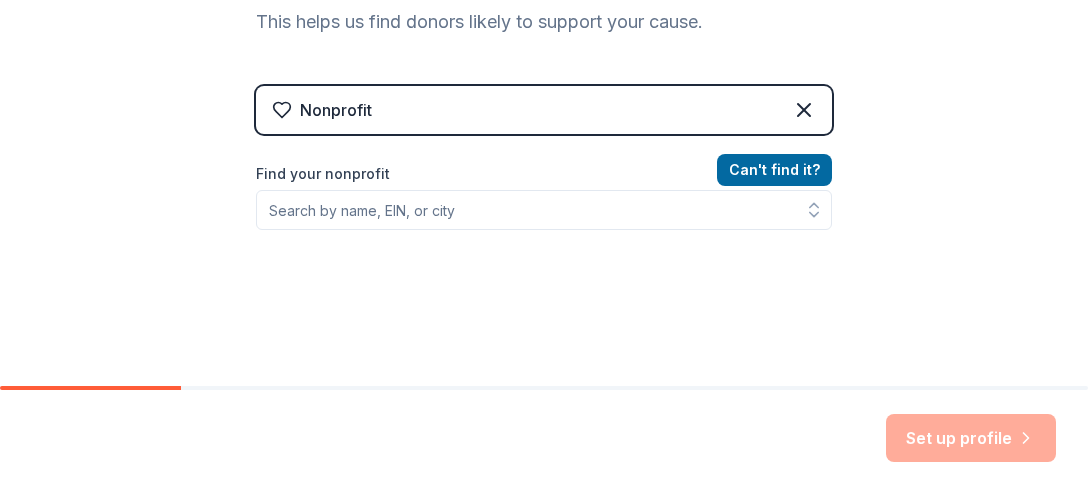 scroll, scrollTop: 321, scrollLeft: 0, axis: vertical 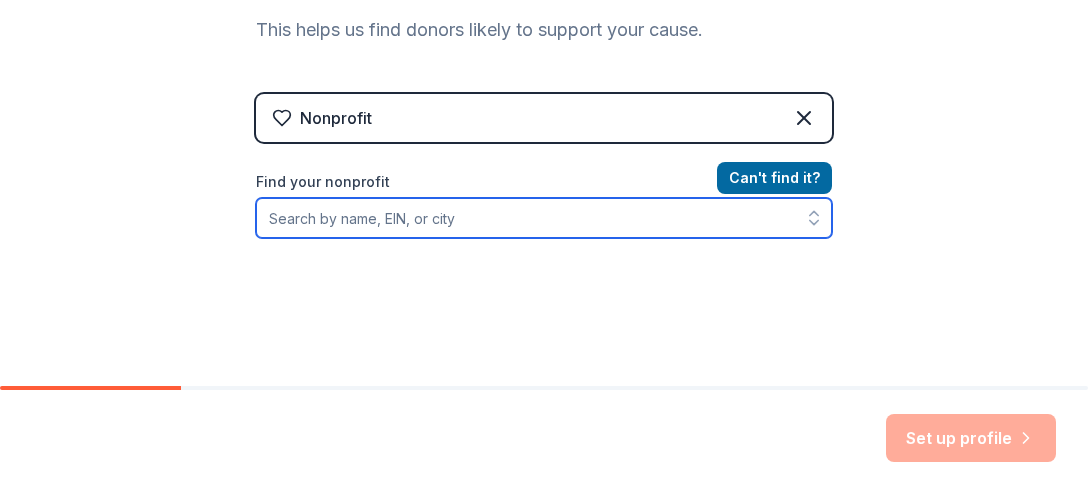 click on "Find your nonprofit" at bounding box center [544, 218] 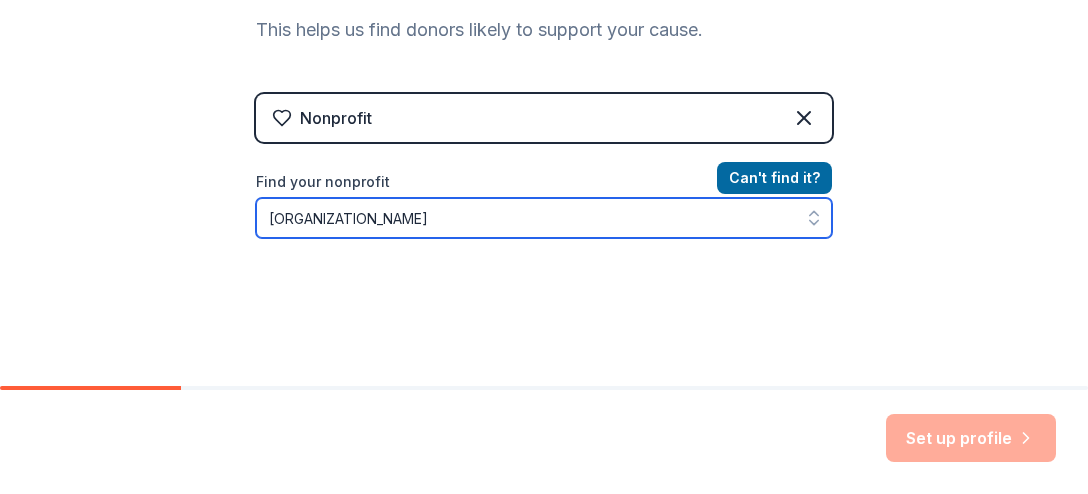 type on "Neigborhood Defender" 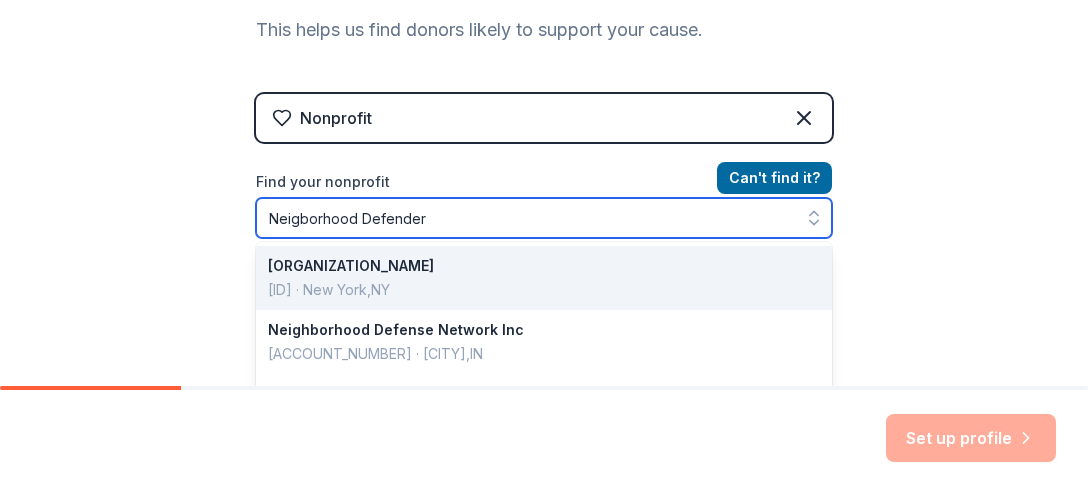 scroll, scrollTop: 298, scrollLeft: 0, axis: vertical 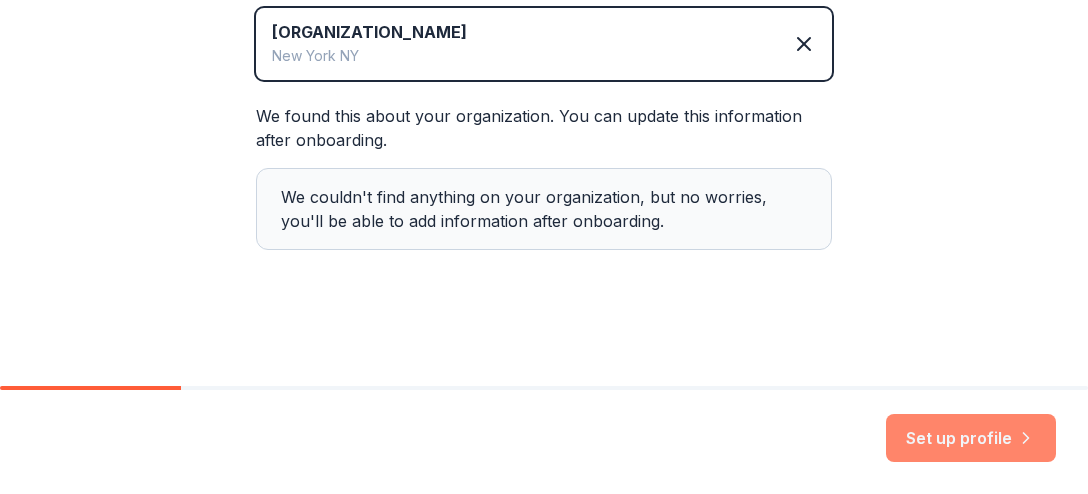 click on "Set up profile" at bounding box center [971, 438] 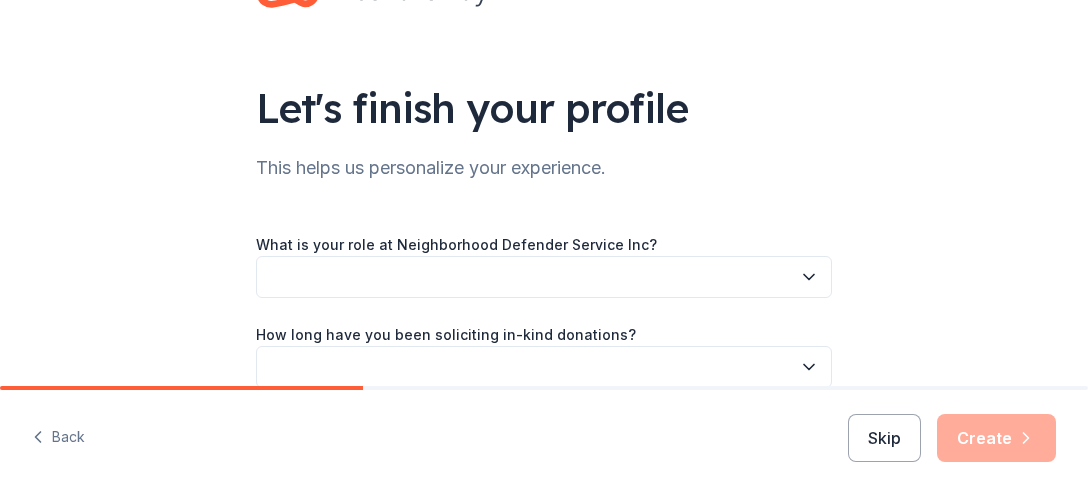 scroll, scrollTop: 95, scrollLeft: 0, axis: vertical 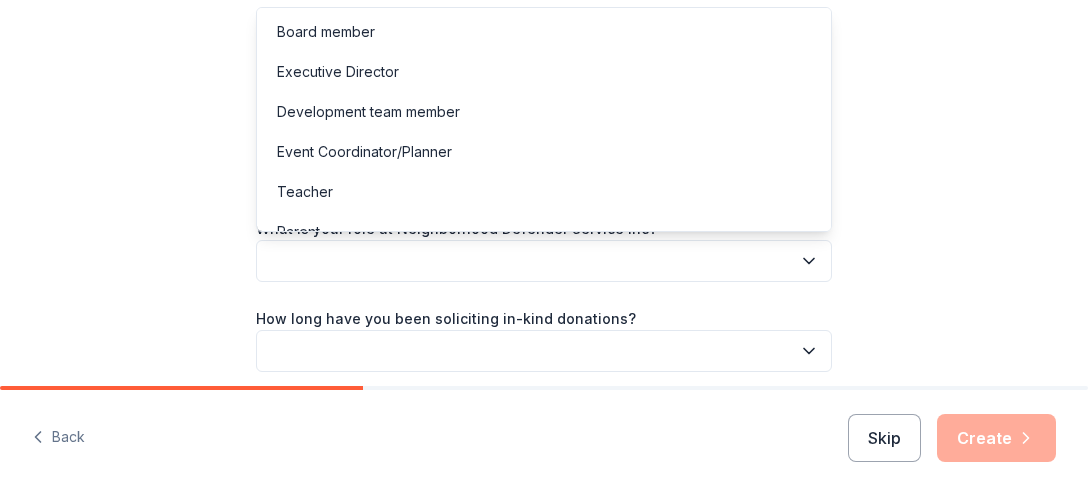 click at bounding box center [544, 261] 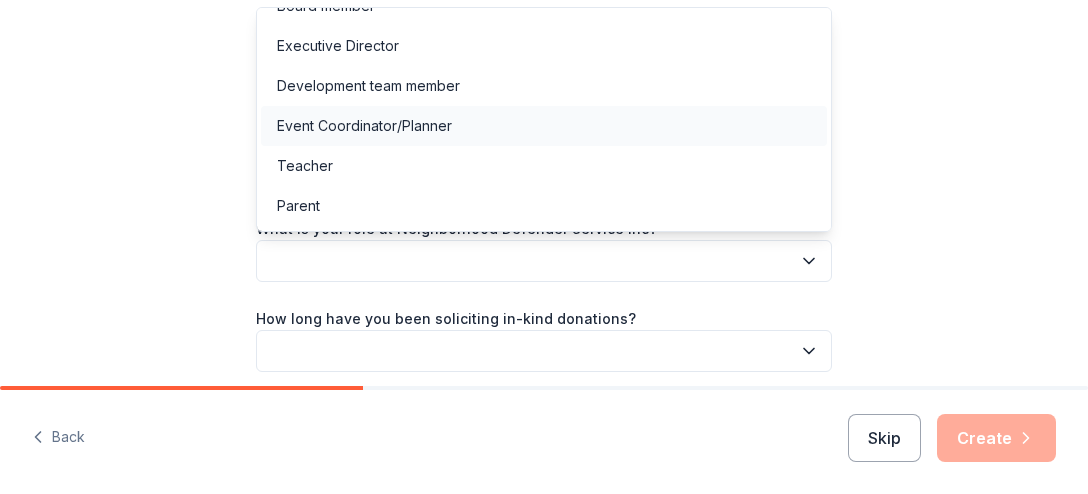 scroll, scrollTop: 0, scrollLeft: 0, axis: both 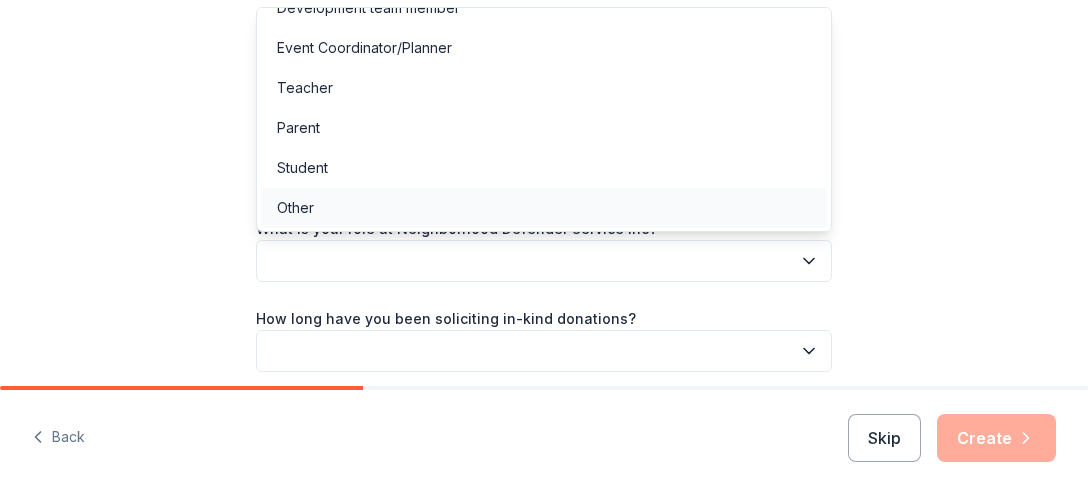 click on "Other" at bounding box center (544, 208) 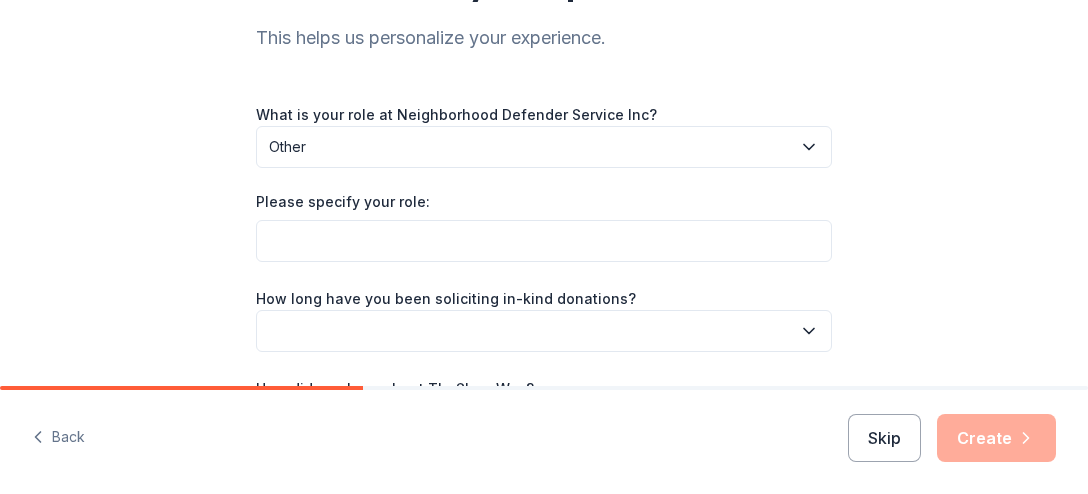 scroll, scrollTop: 244, scrollLeft: 0, axis: vertical 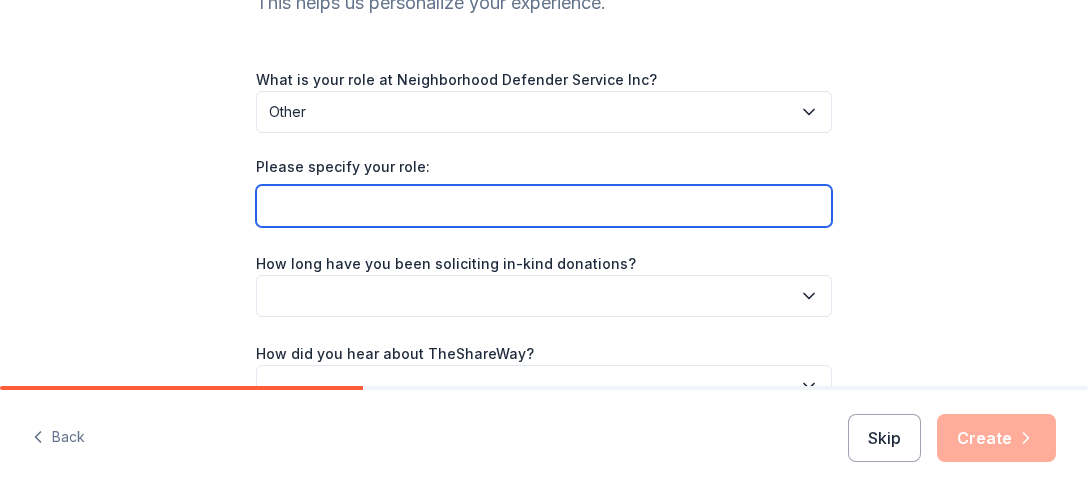 click on "Please specify your role:" at bounding box center [544, 206] 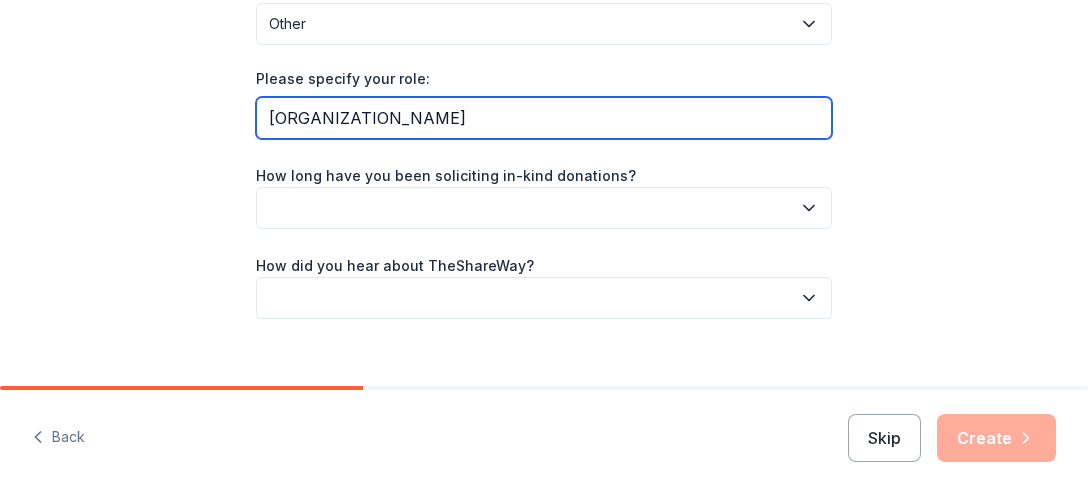 scroll, scrollTop: 333, scrollLeft: 0, axis: vertical 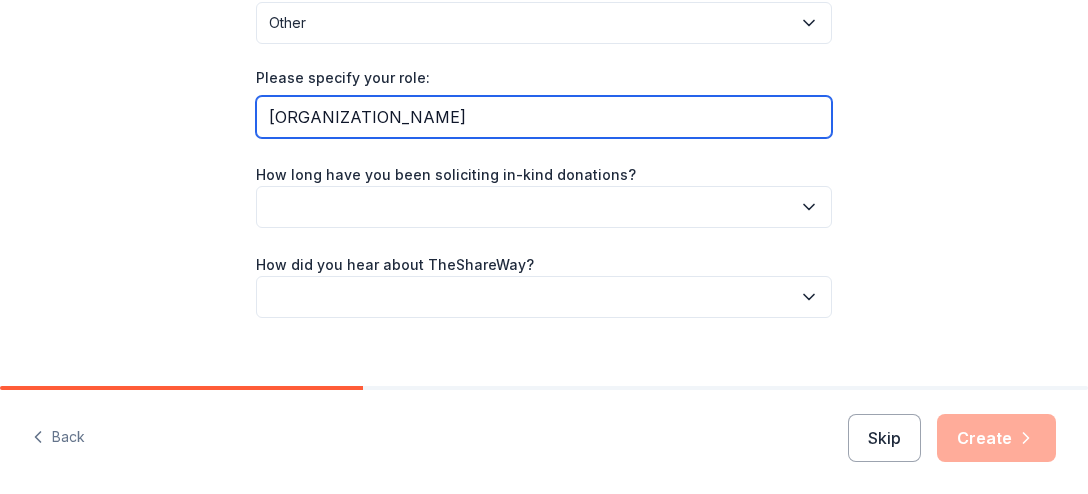 type on "[ORGANIZATION_NAME]" 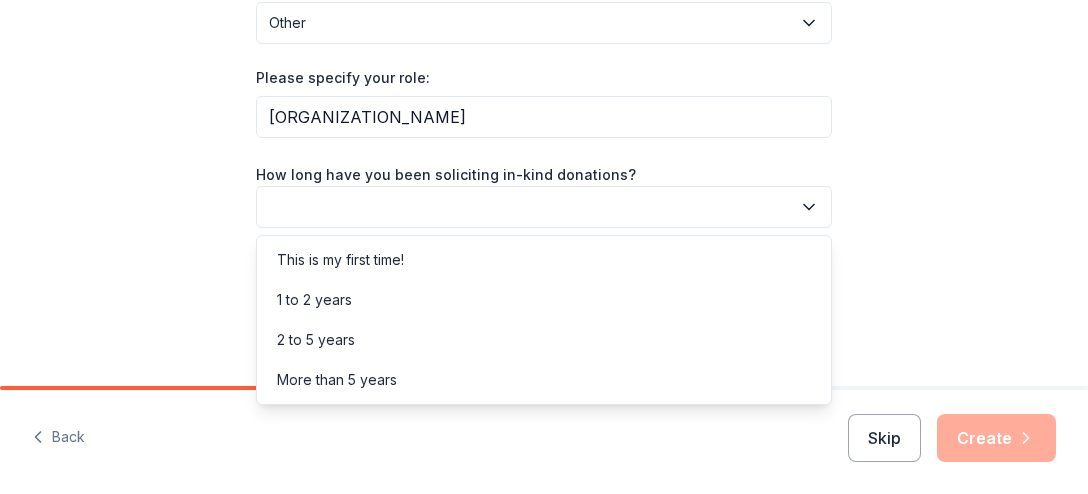 click at bounding box center [544, 207] 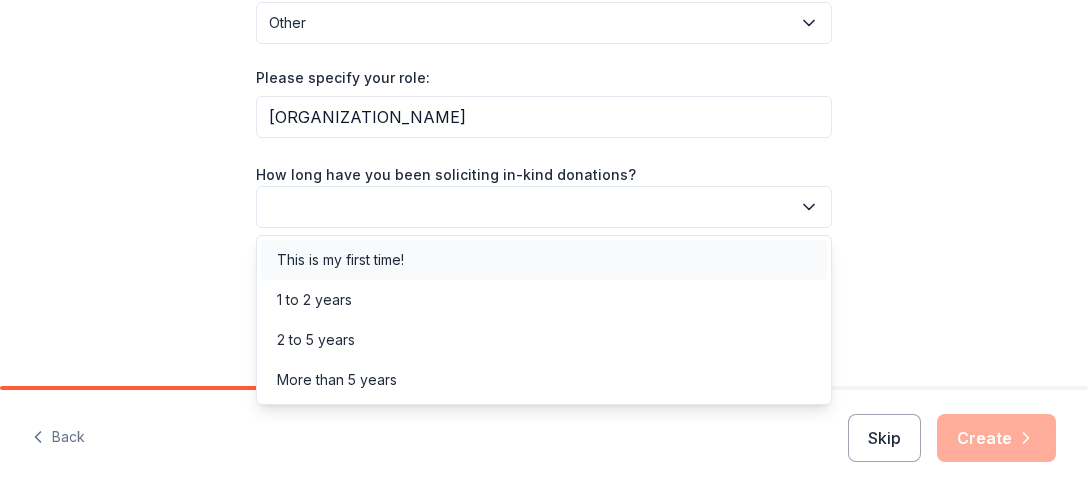 click on "This is my first time!" at bounding box center (340, 260) 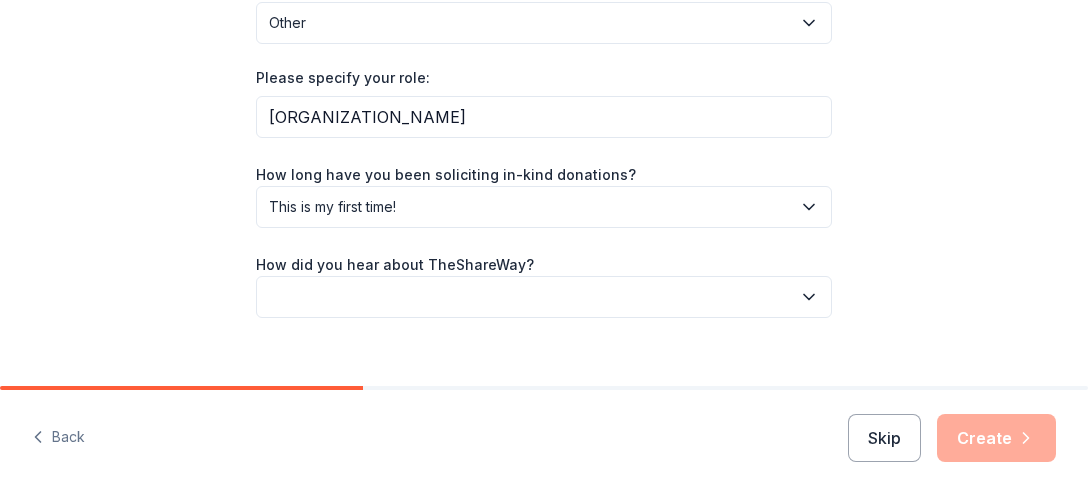 scroll, scrollTop: 360, scrollLeft: 0, axis: vertical 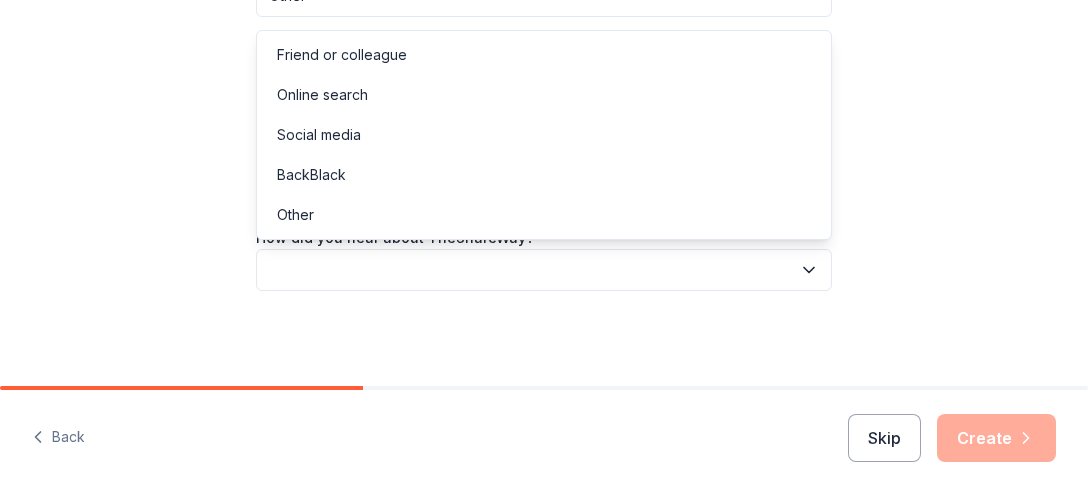 click at bounding box center [544, 270] 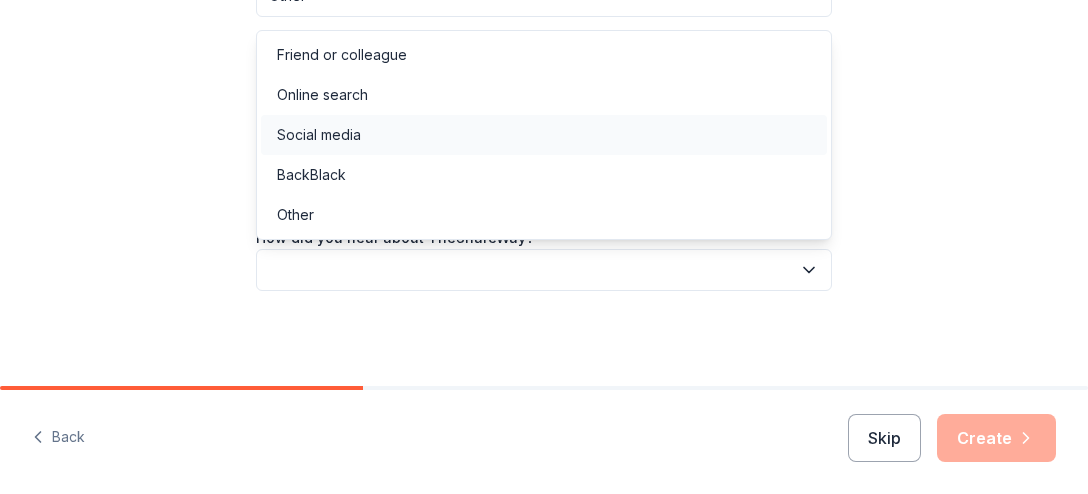 click on "Social media" at bounding box center (544, 135) 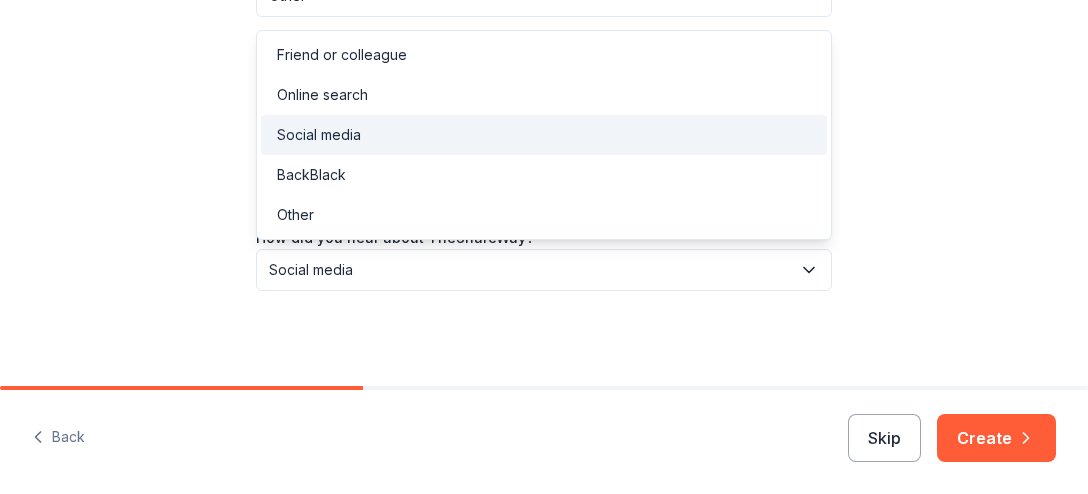 click on "Social media" at bounding box center (530, 270) 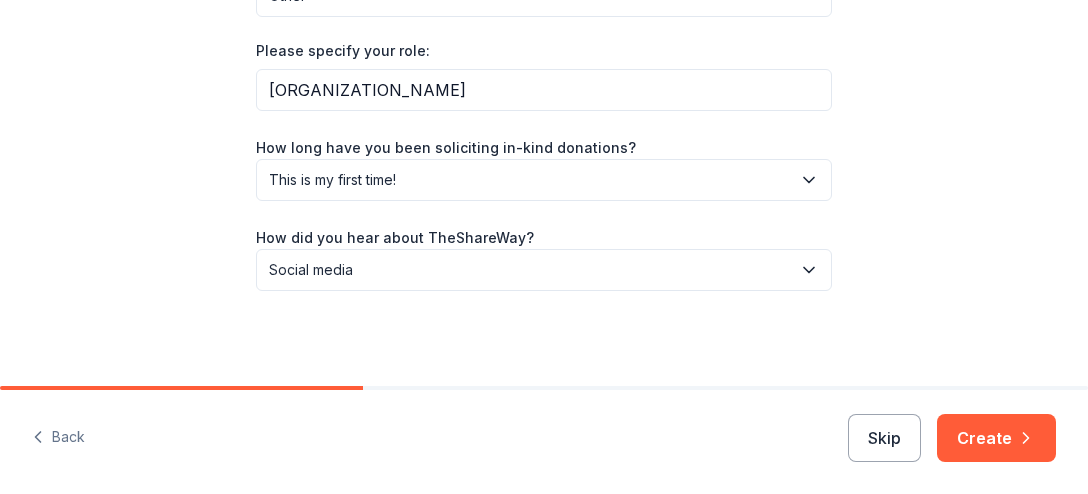 click on "Social media" at bounding box center [530, 270] 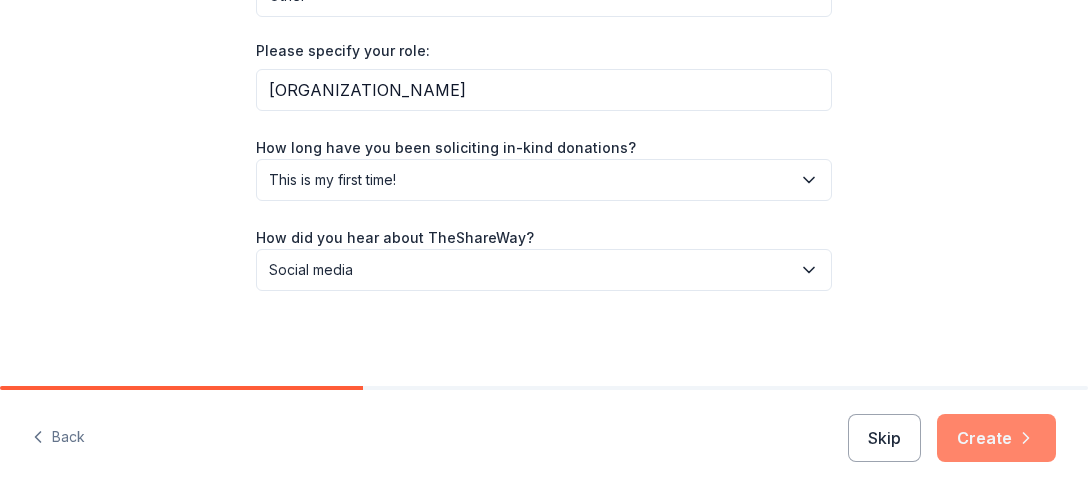 click on "Create" at bounding box center [996, 438] 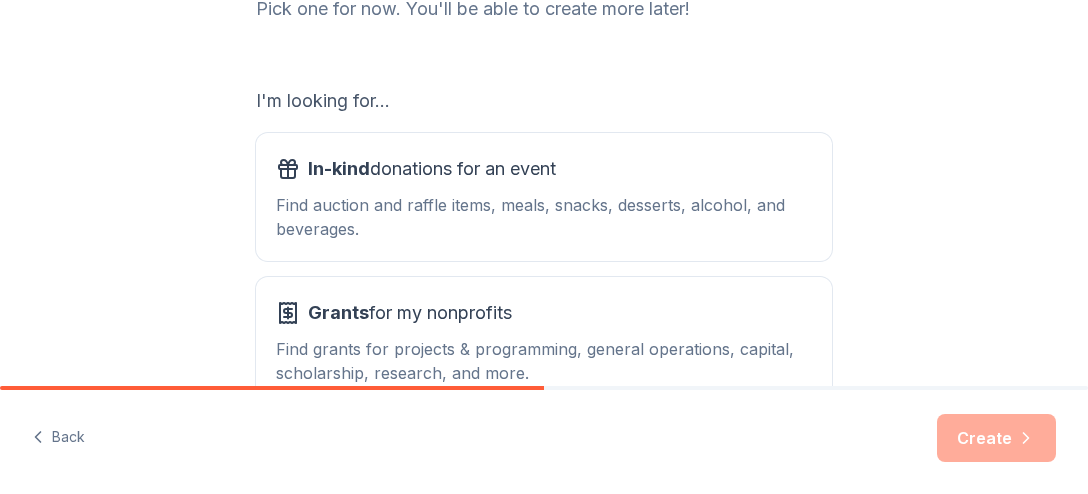 scroll, scrollTop: 381, scrollLeft: 0, axis: vertical 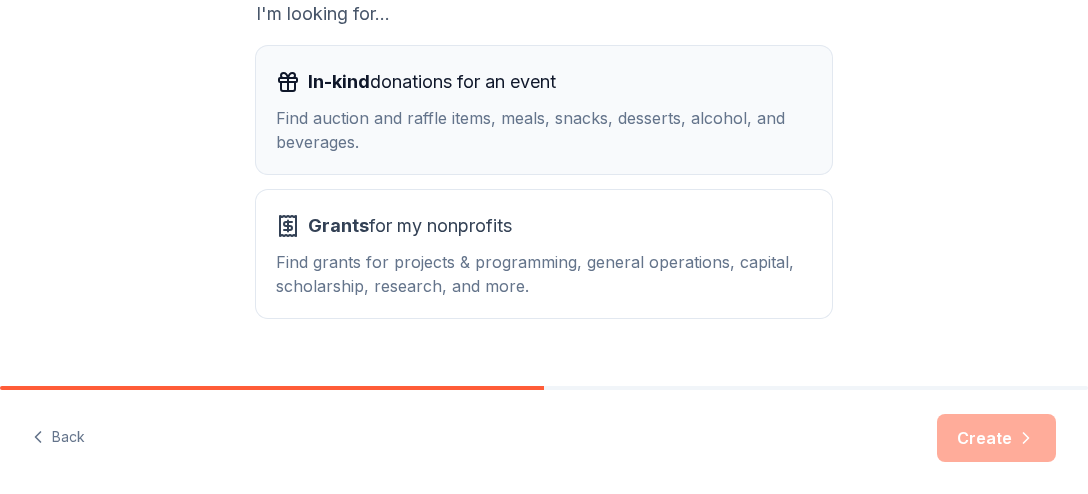 click on "Find auction and raffle items, meals, snacks, desserts, alcohol, and beverages." at bounding box center [544, 130] 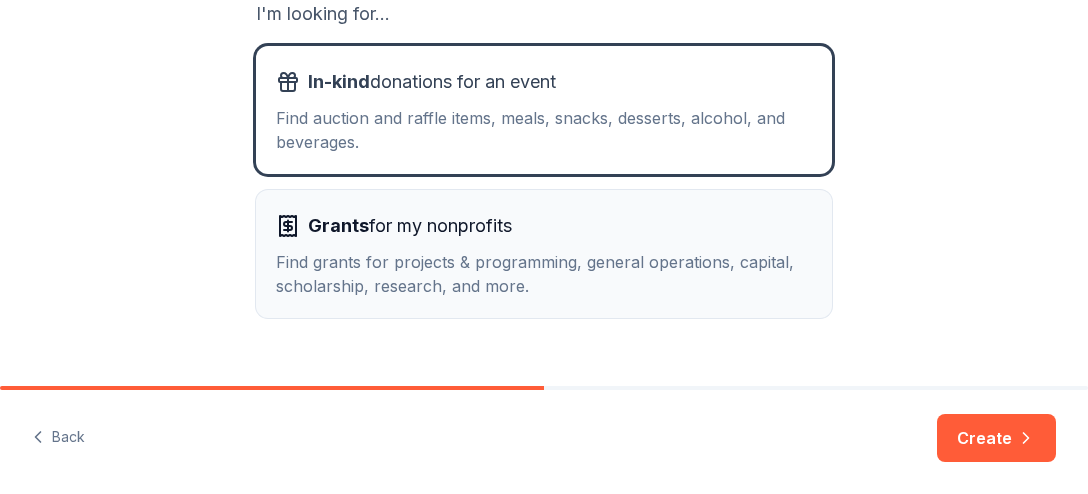 click on "Grants  for my nonprofits Find grants for projects & programming, general operations, capital, scholarship, research, and more." at bounding box center [544, 254] 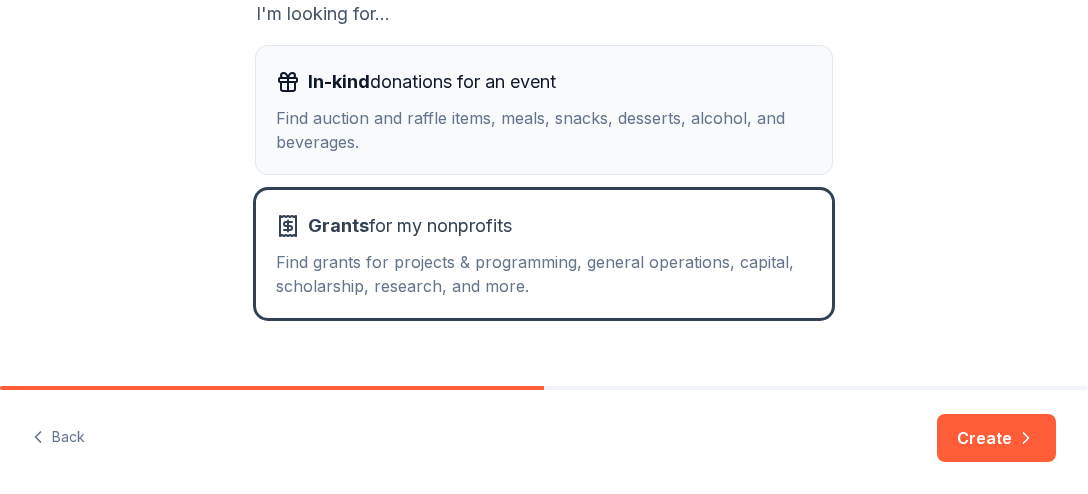click on "Find auction and raffle items, meals, snacks, desserts, alcohol, and beverages." at bounding box center (544, 130) 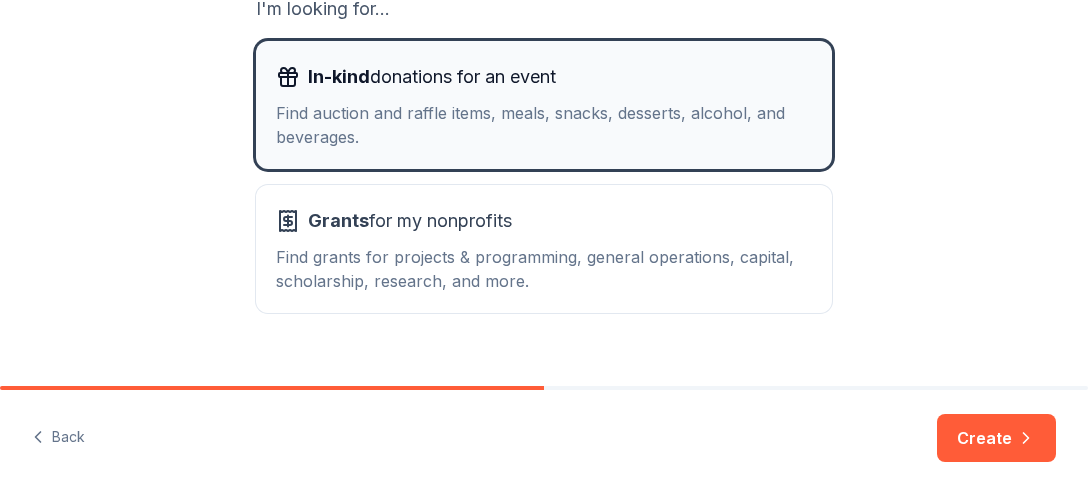 scroll, scrollTop: 422, scrollLeft: 0, axis: vertical 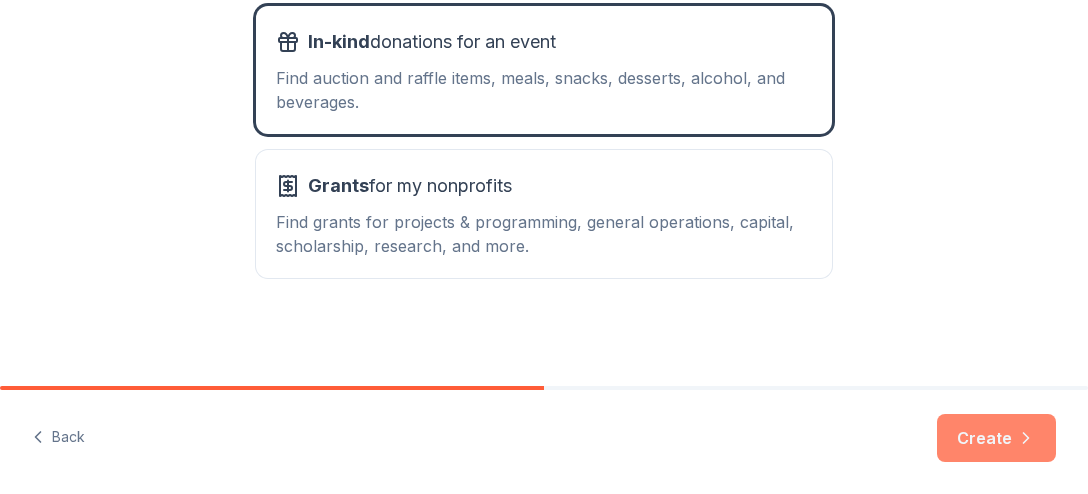 click on "Create" at bounding box center (996, 438) 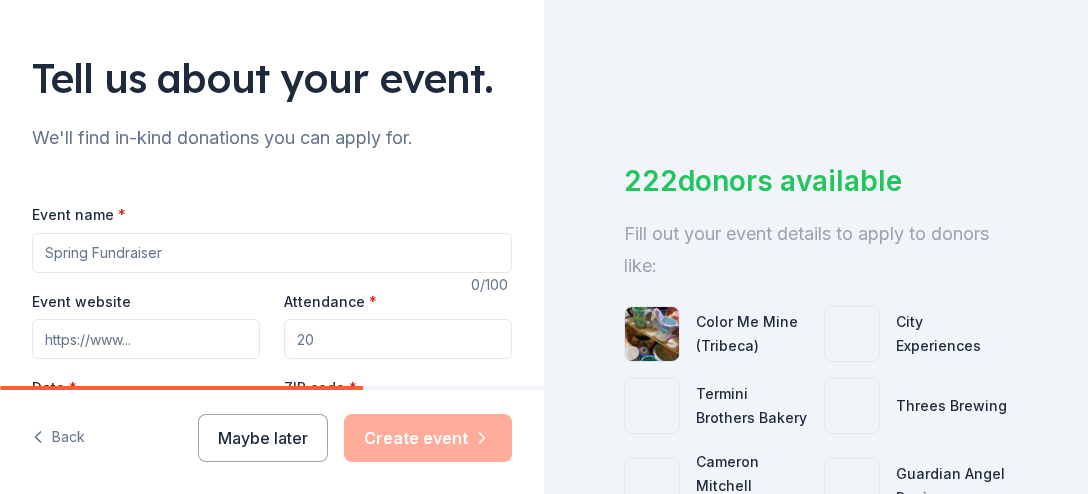 scroll, scrollTop: 137, scrollLeft: 0, axis: vertical 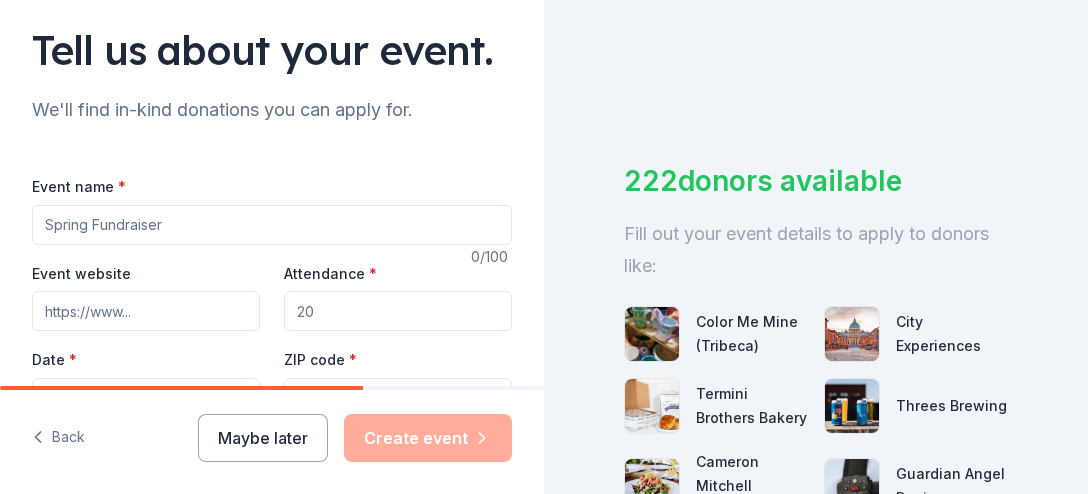 click on "Event name *" at bounding box center (272, 225) 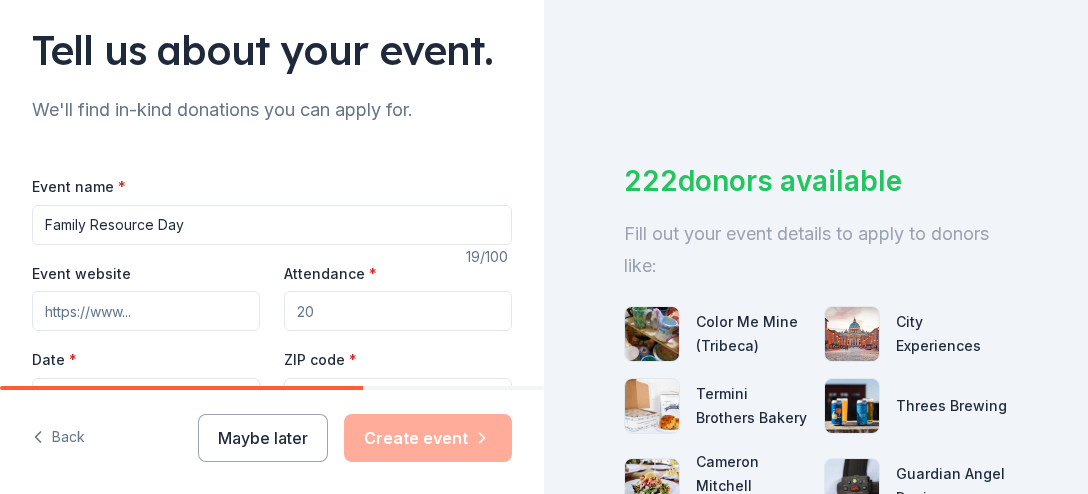 scroll, scrollTop: 232, scrollLeft: 0, axis: vertical 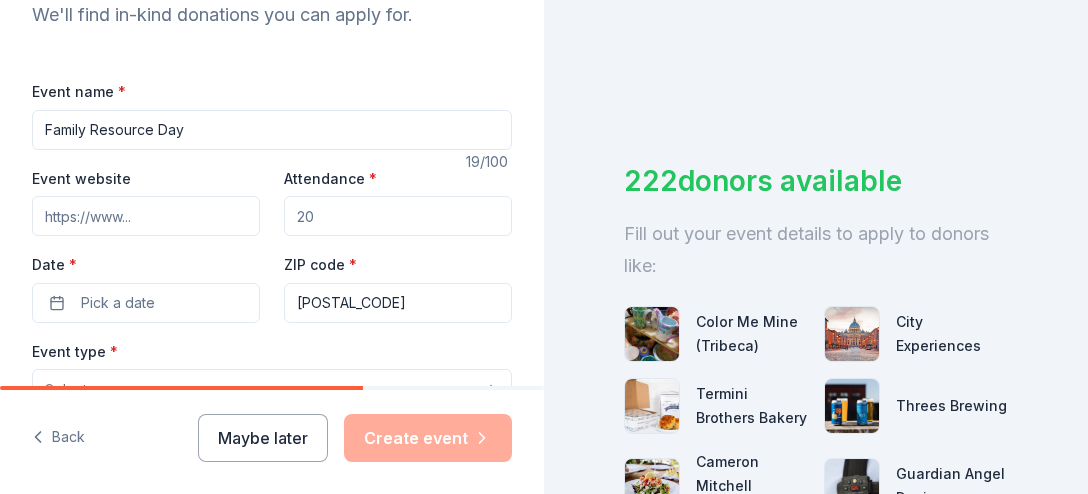 type on "Family Resource Day" 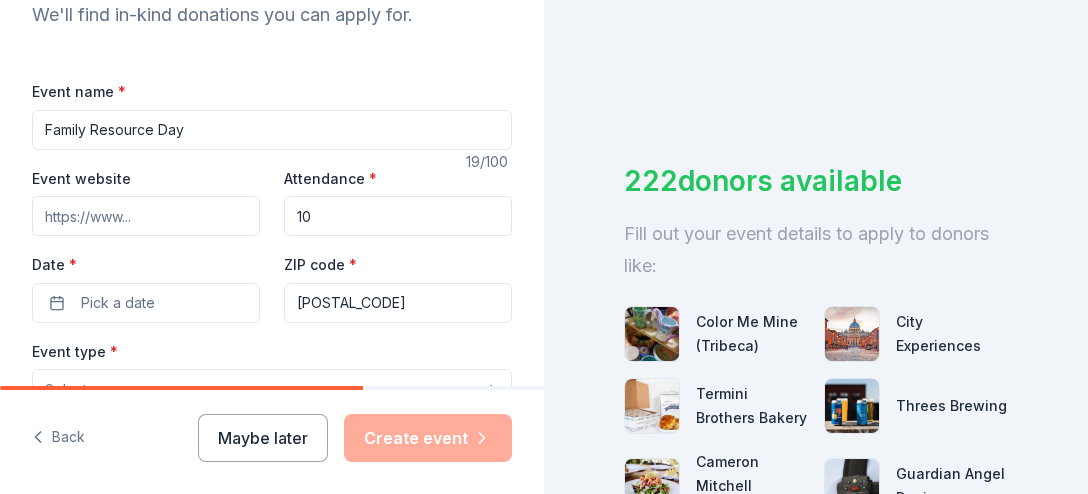 type on "1" 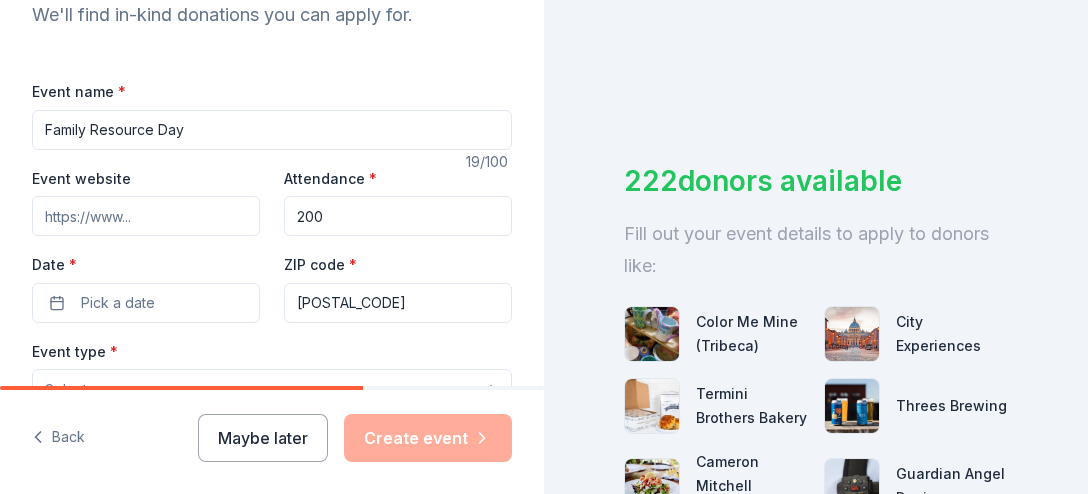 scroll, scrollTop: 347, scrollLeft: 0, axis: vertical 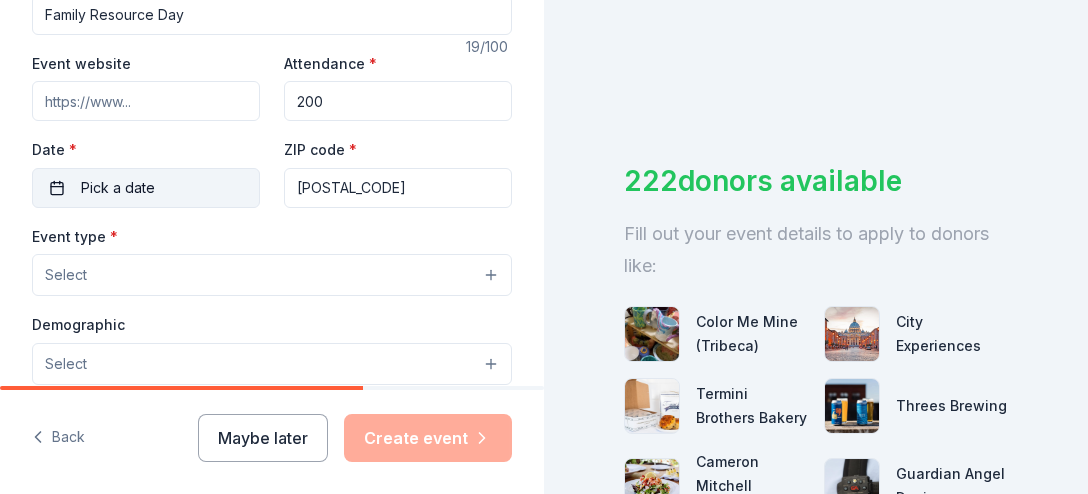 type on "200" 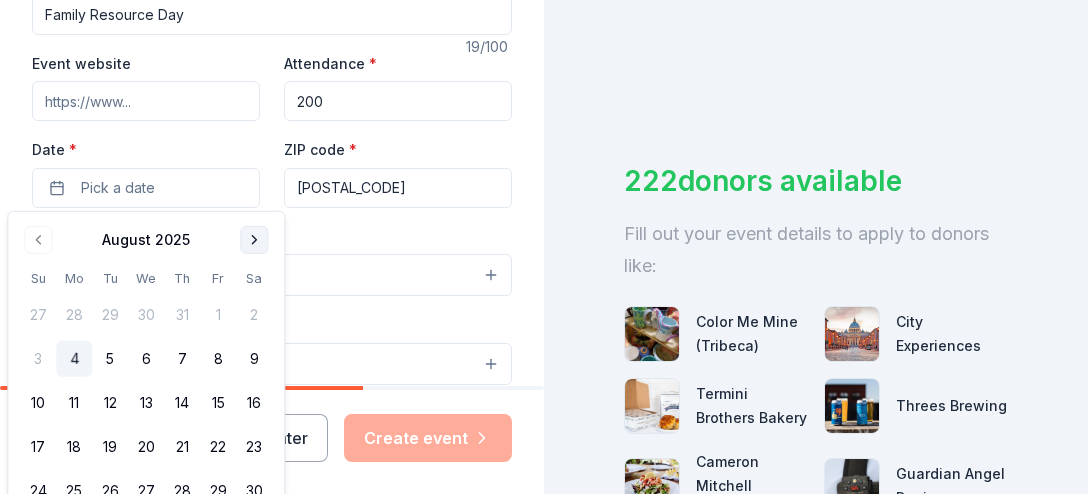 click at bounding box center [254, 240] 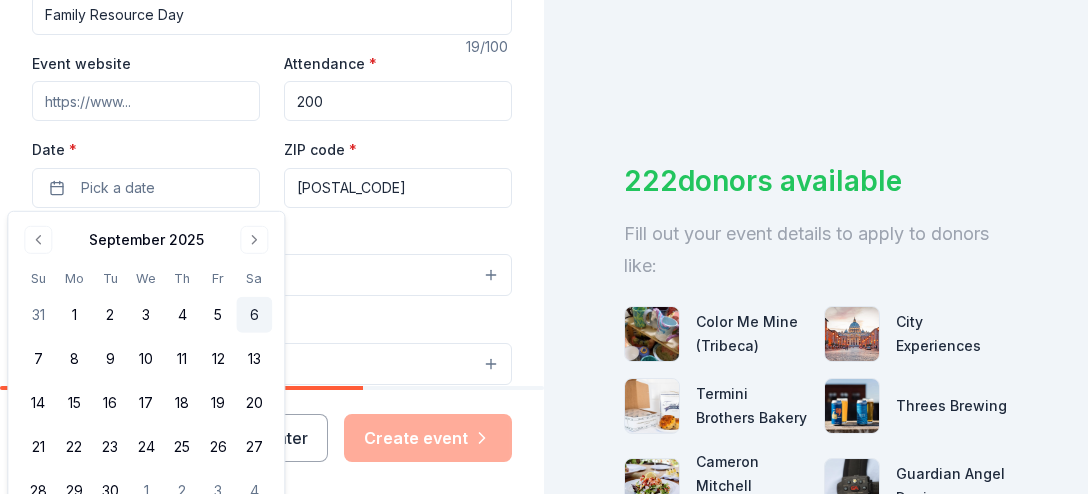 click on "6" at bounding box center (254, 315) 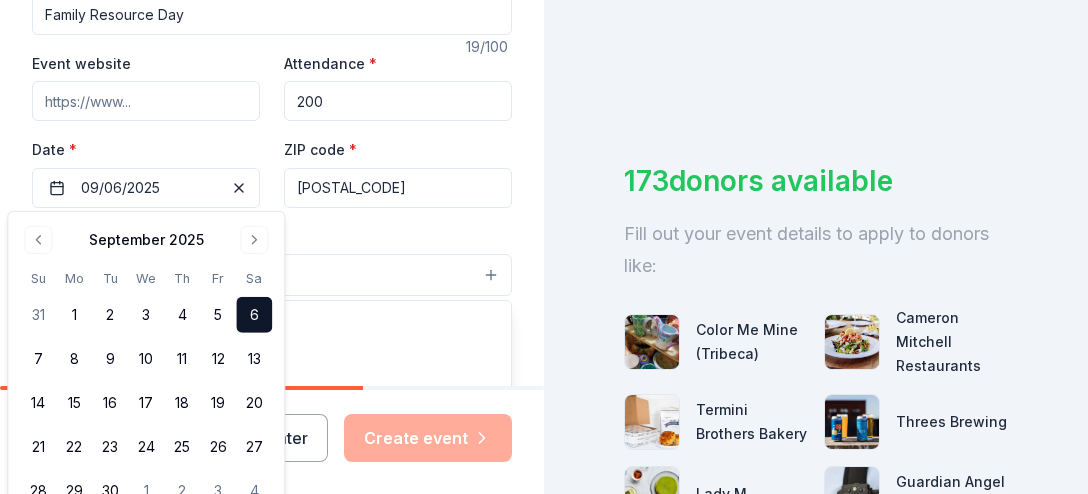 click on "Select" at bounding box center (272, 275) 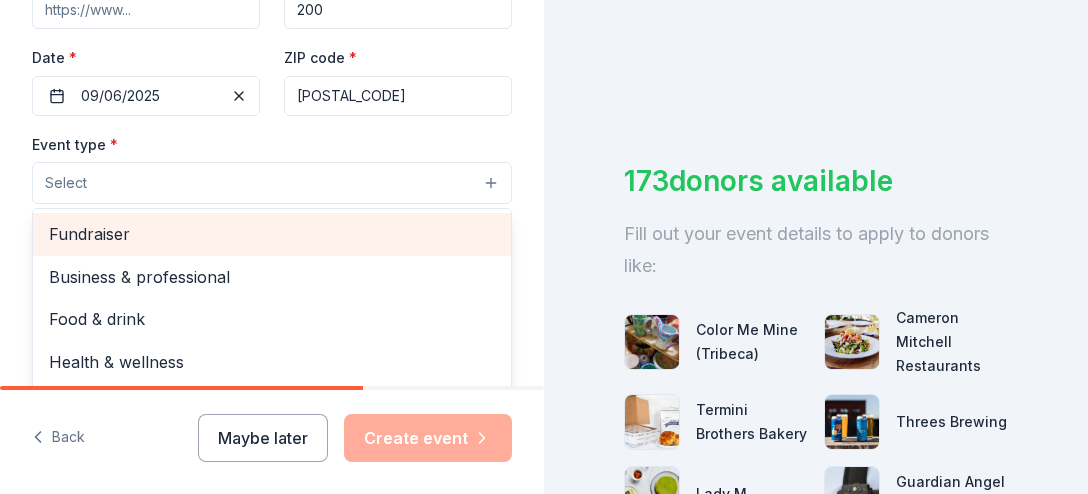 scroll, scrollTop: 440, scrollLeft: 0, axis: vertical 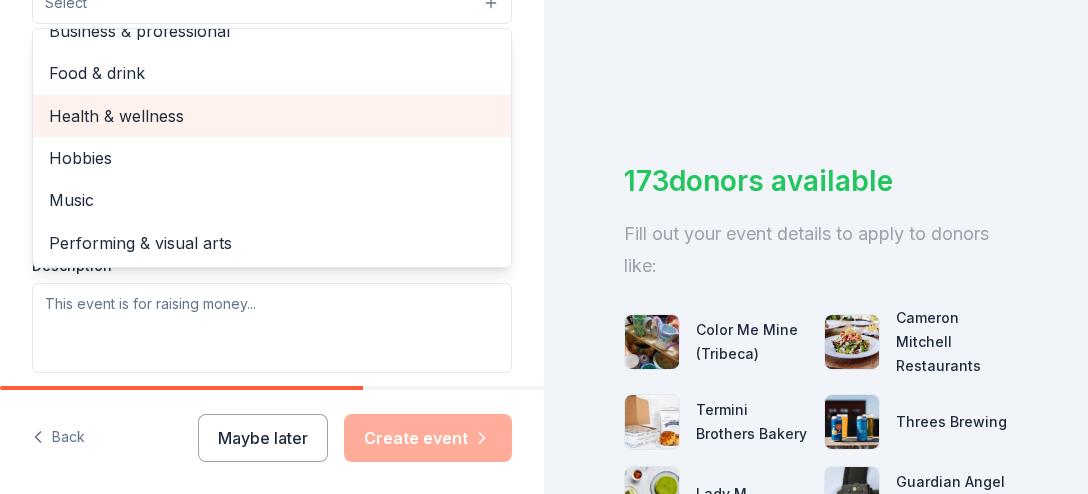 click on "Health & wellness" at bounding box center [272, 116] 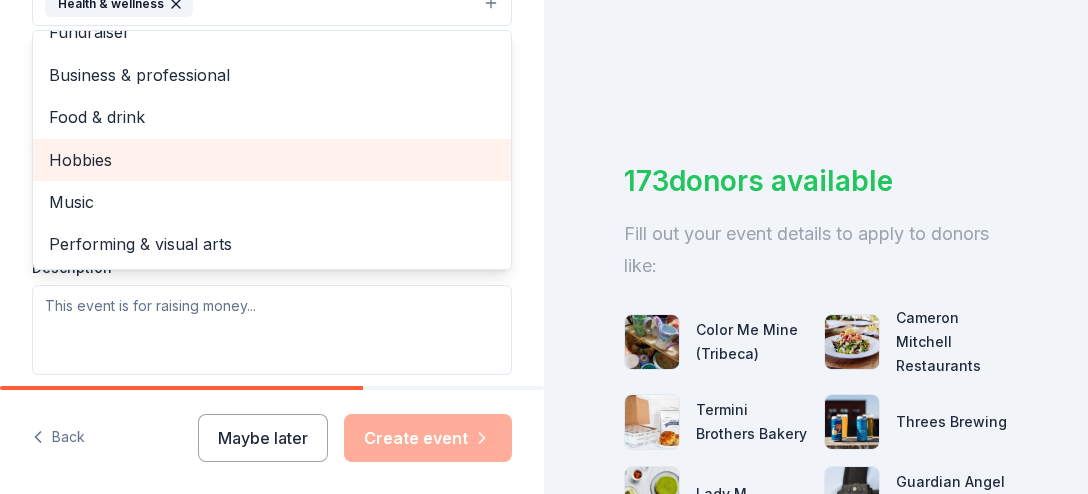 scroll, scrollTop: 23, scrollLeft: 0, axis: vertical 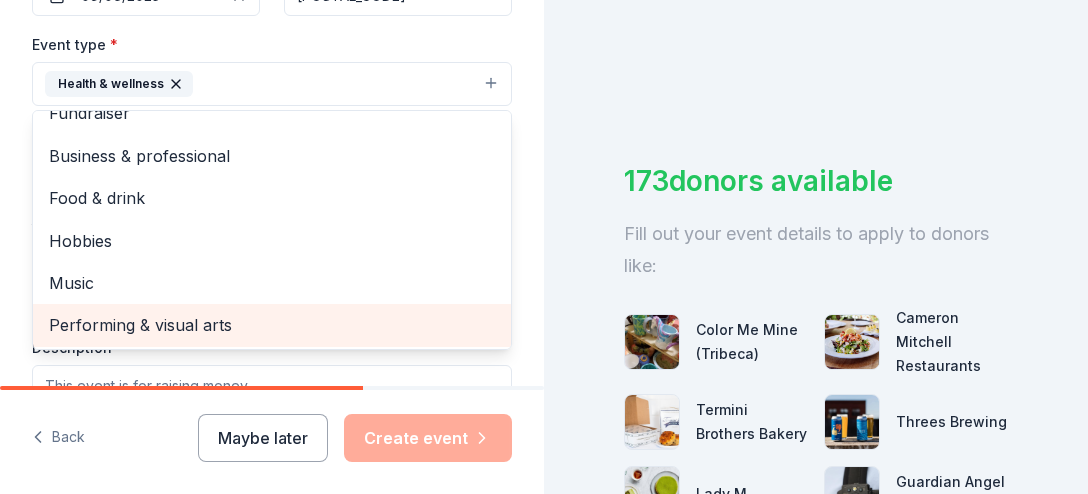 click on "Performing & visual arts" at bounding box center (272, 325) 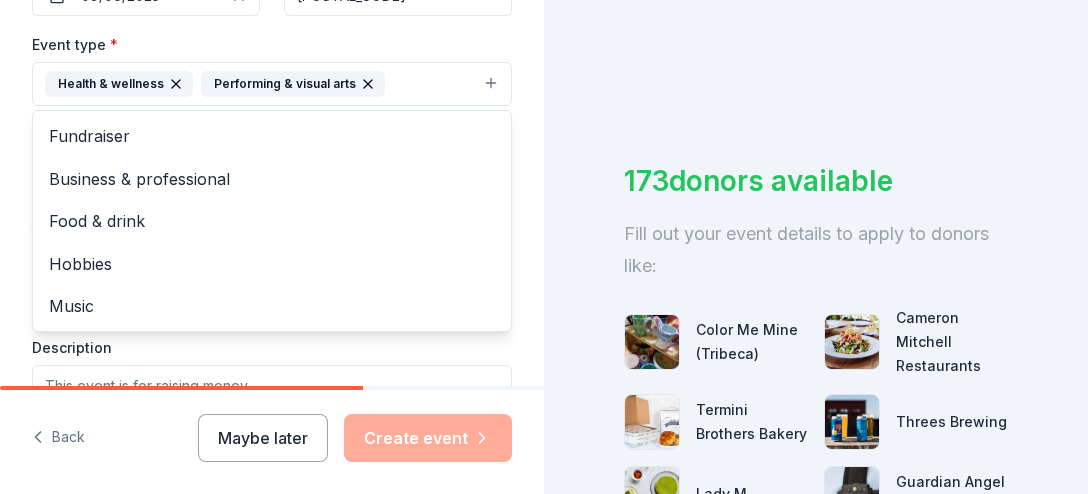 scroll, scrollTop: 0, scrollLeft: 0, axis: both 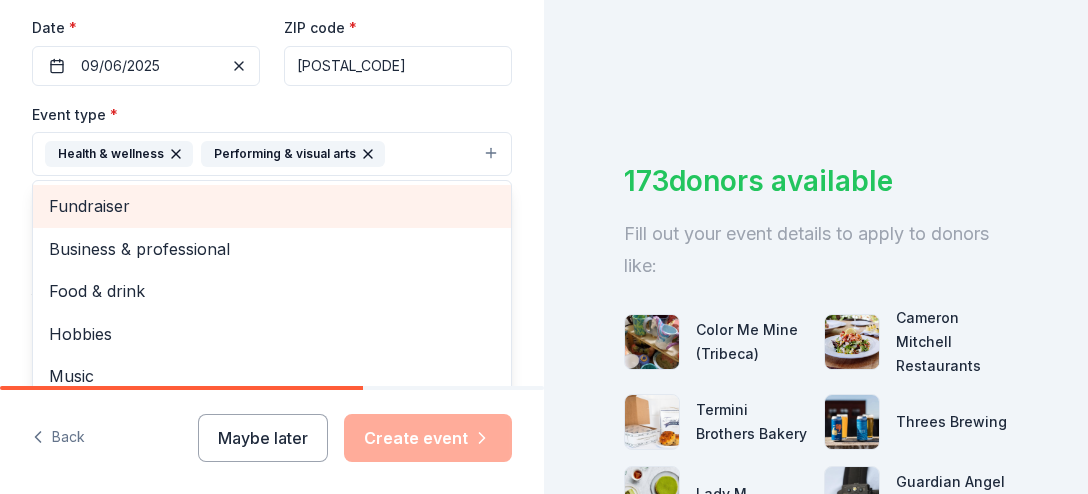 click on "Fundraiser" at bounding box center (272, 206) 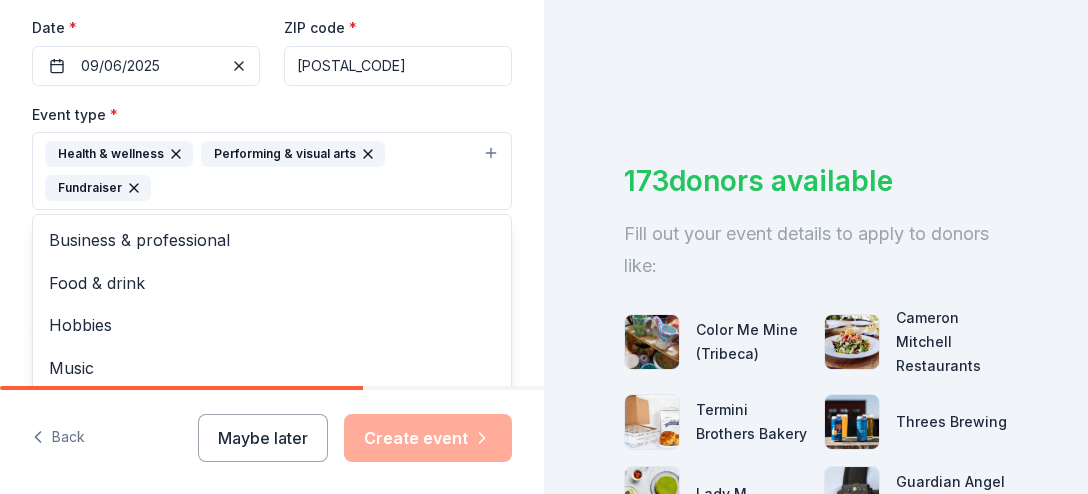click on "Tell us about your event. We'll find in-kind donations you can apply for. Event name * Family Resource Day 19 /100 Event website Attendance * 200 Date * 09/06/2025 ZIP code * [POSTAL_CODE] Event type * Health & wellness Performing & visual arts Fundraiser Business & professional Food & drink Hobbies Music Demographic Select We use this information to help brands find events with their target demographic to sponsor their products. Mailing address Apt/unit Description What are you looking for? * Auction & raffle Meals Snacks Desserts Alcohol Beverages Send me reminders Email me reminders of donor application deadlines Recurring event" at bounding box center [272, 214] 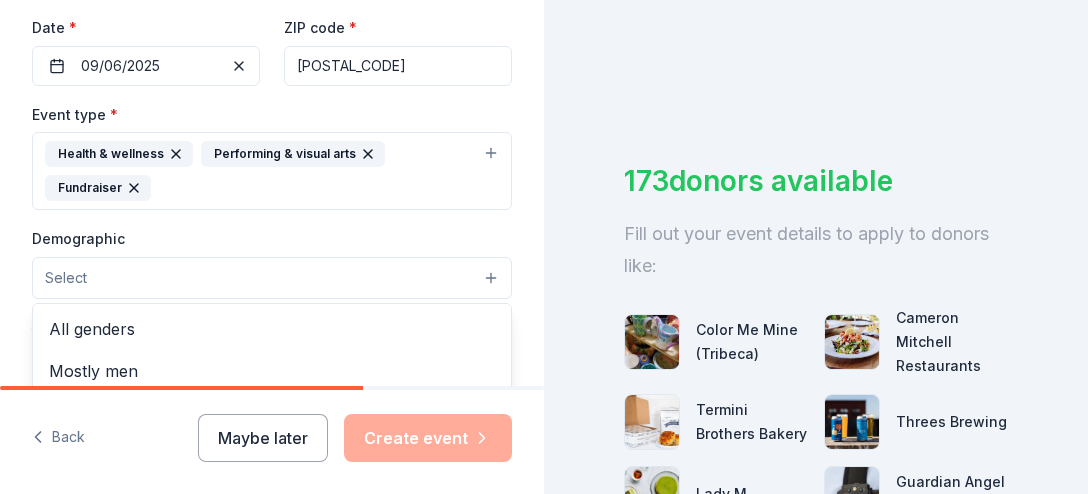 click on "Select" at bounding box center (272, 278) 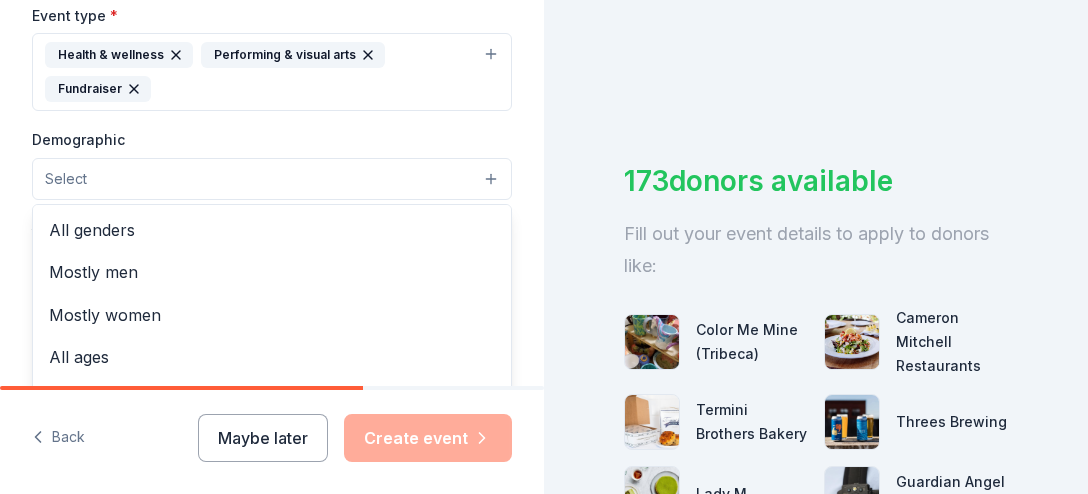 scroll, scrollTop: 623, scrollLeft: 0, axis: vertical 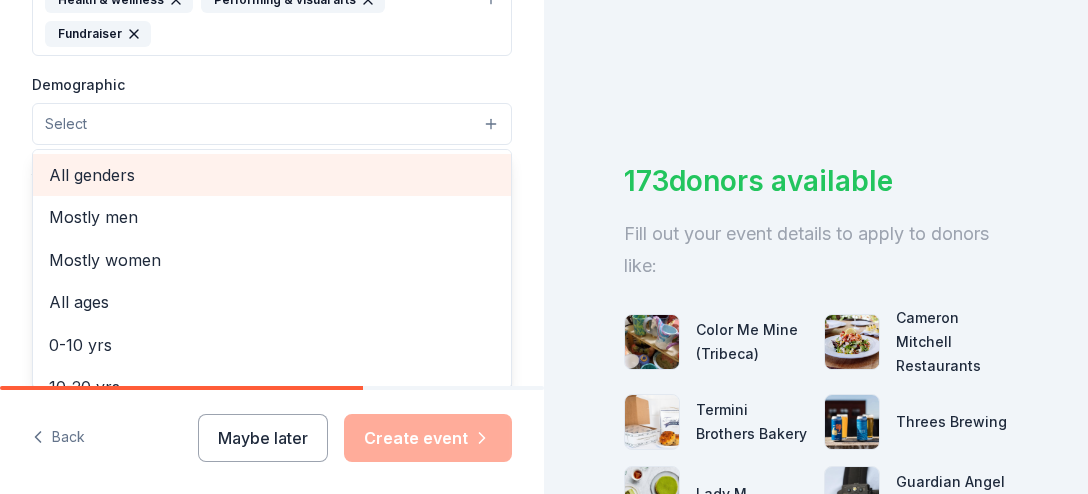 click on "All genders" at bounding box center (272, 175) 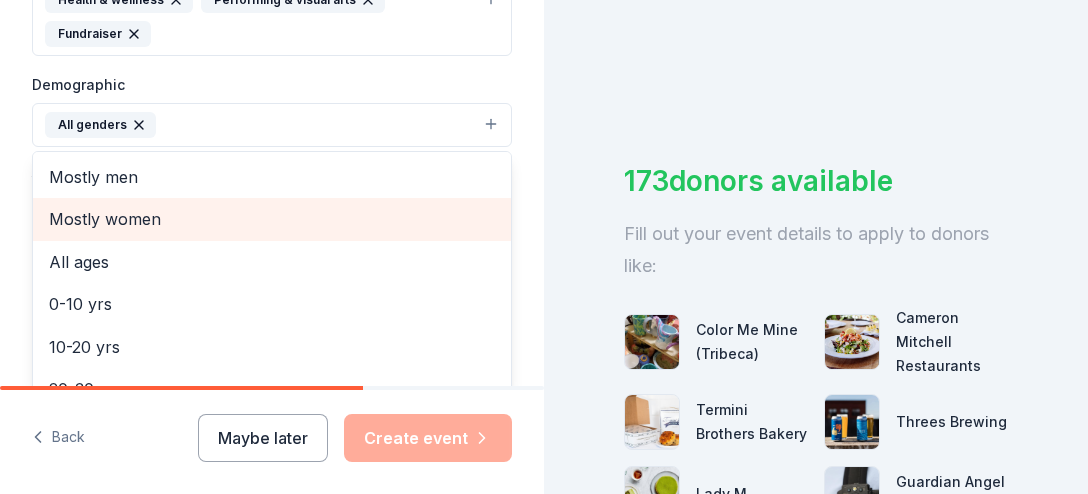 click on "Mostly women" at bounding box center [272, 219] 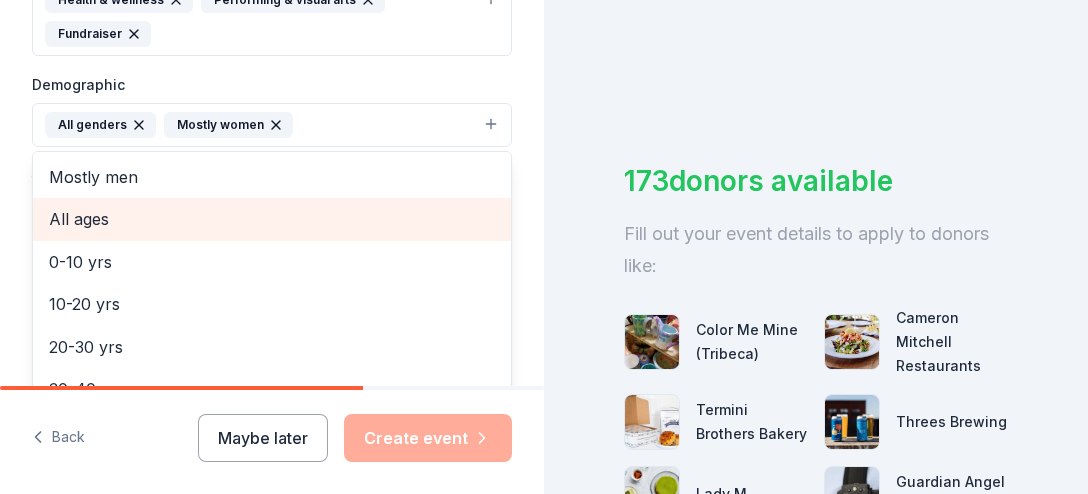 click on "All ages" at bounding box center [272, 219] 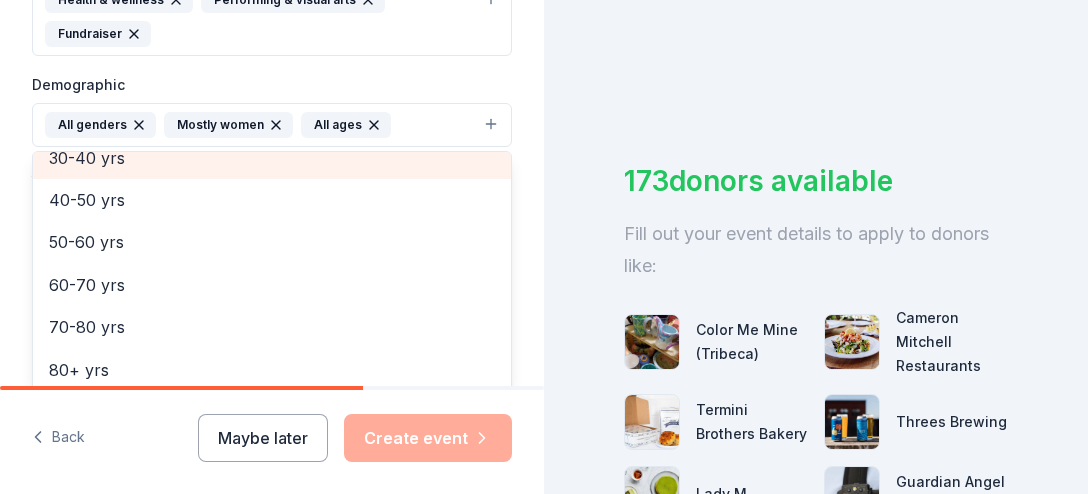 scroll, scrollTop: 193, scrollLeft: 0, axis: vertical 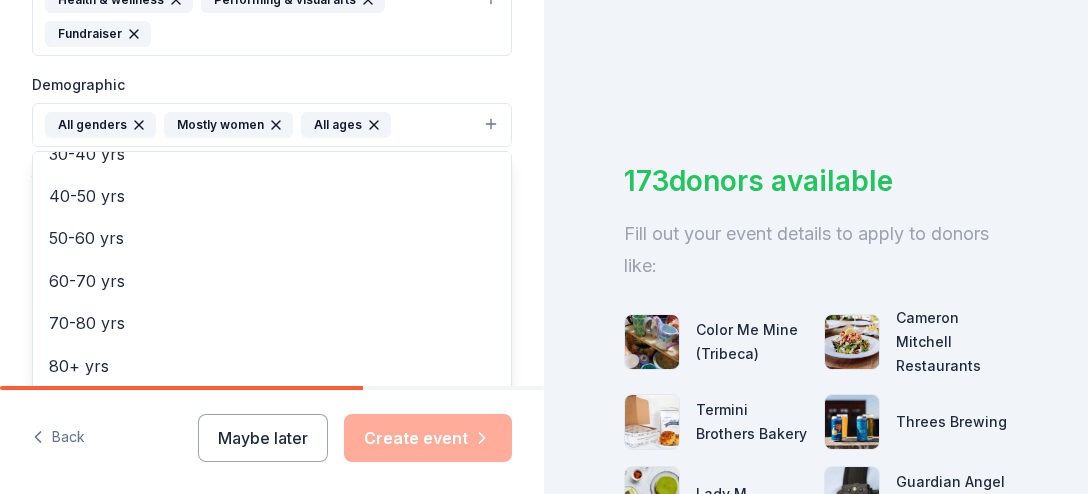 click on "Tell us about your event. We'll find in-kind donations you can apply for. Event name * Family Resource Day 19 /100 Event website Attendance * 200 Date * 09/06/2025 ZIP code * [POSTAL_CODE] Event type * Health & wellness Performing & visual arts Fundraiser Demographic All genders Mostly women All ages Mostly men 0-10 yrs 10-20 yrs 20-30 yrs 30-40 yrs 40-50 yrs 50-60 yrs 60-70 yrs 70-80 yrs 80+ yrs We use this information to help brands find events with their target demographic to sponsor their products. Mailing address Apt/unit Description What are you looking for? * Auction & raffle Meals Snacks Desserts Alcohol Beverages Send me reminders Email me reminders of donor application deadlines Recurring event" at bounding box center [272, 61] 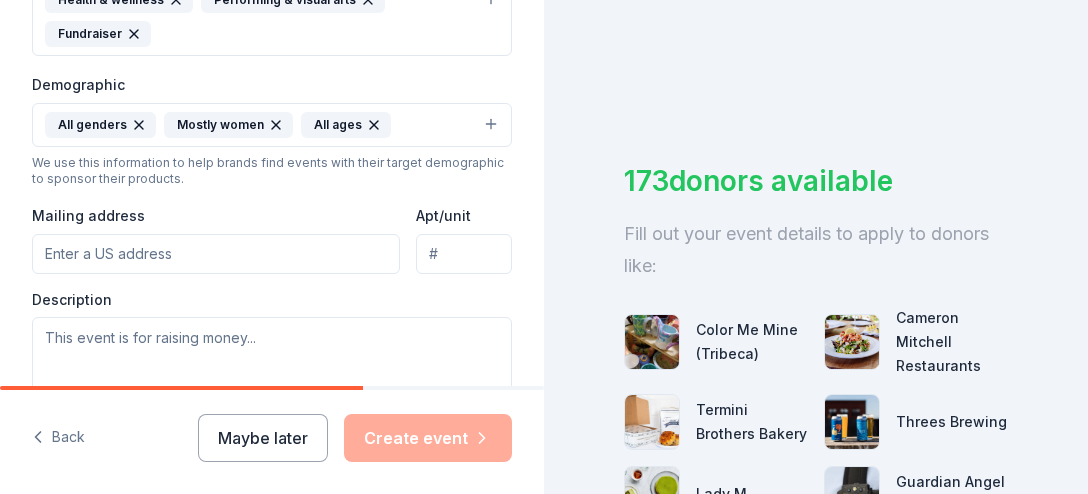 scroll, scrollTop: 0, scrollLeft: 0, axis: both 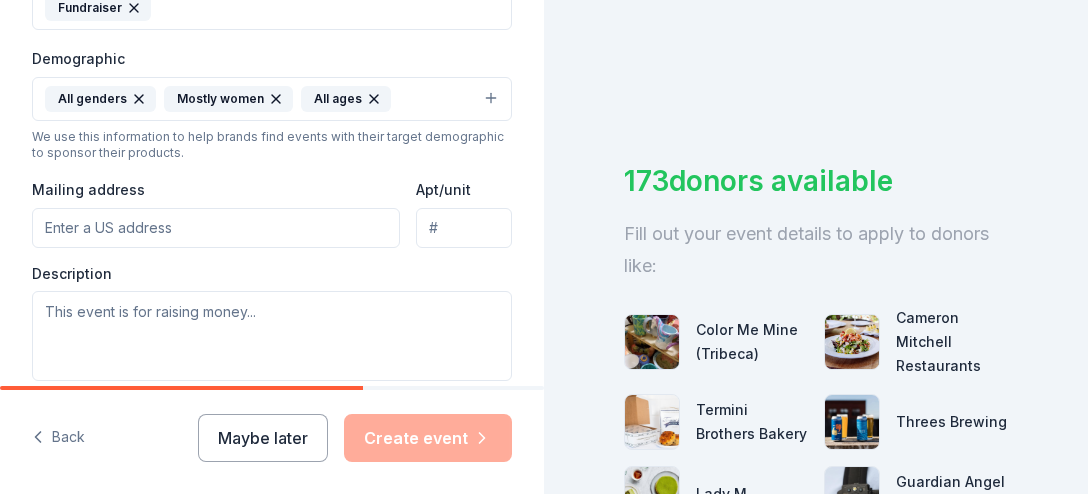 click on "Mailing address" at bounding box center (216, 228) 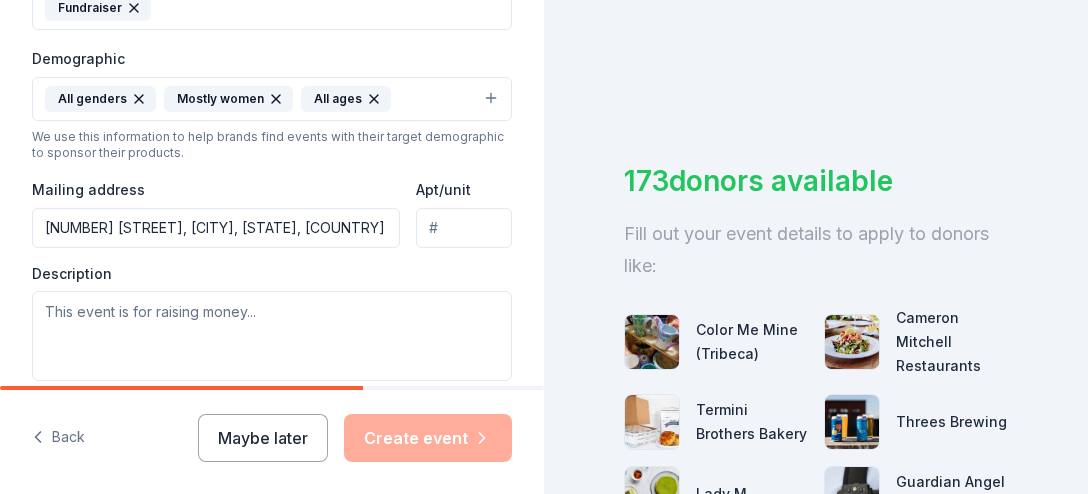 type on "[NUMBER] [STREET], [CITY], [STATE], [POSTAL CODE]" 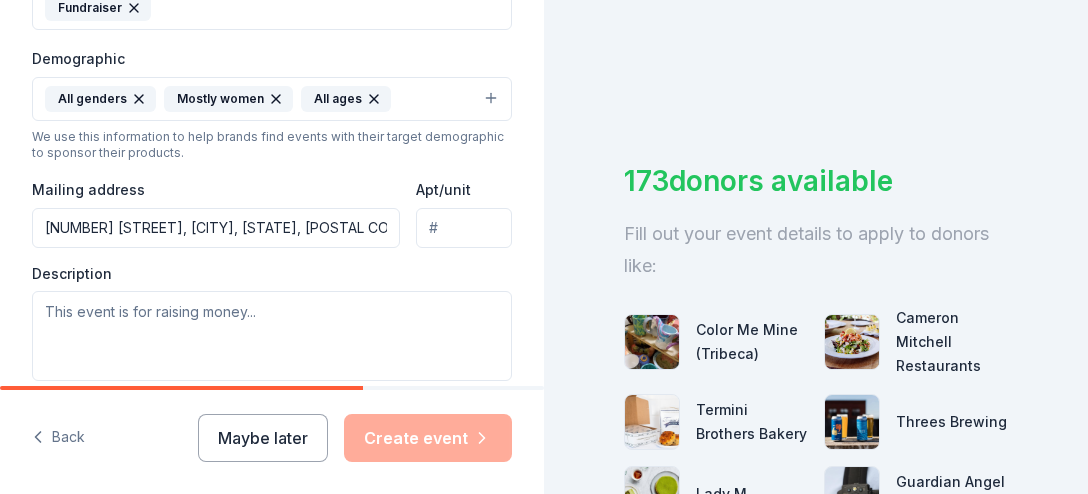 click on "Apt/unit" at bounding box center (464, 228) 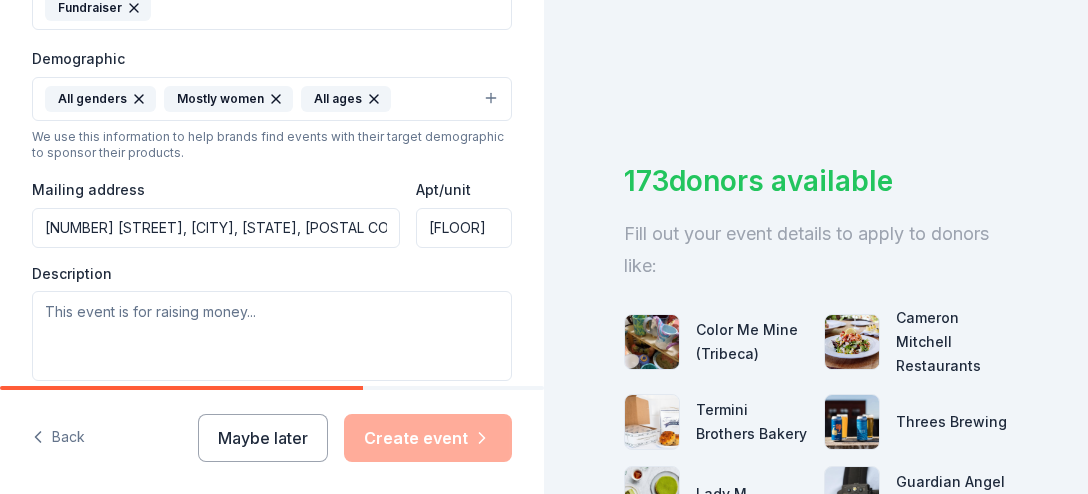 type on "[FLOOR]" 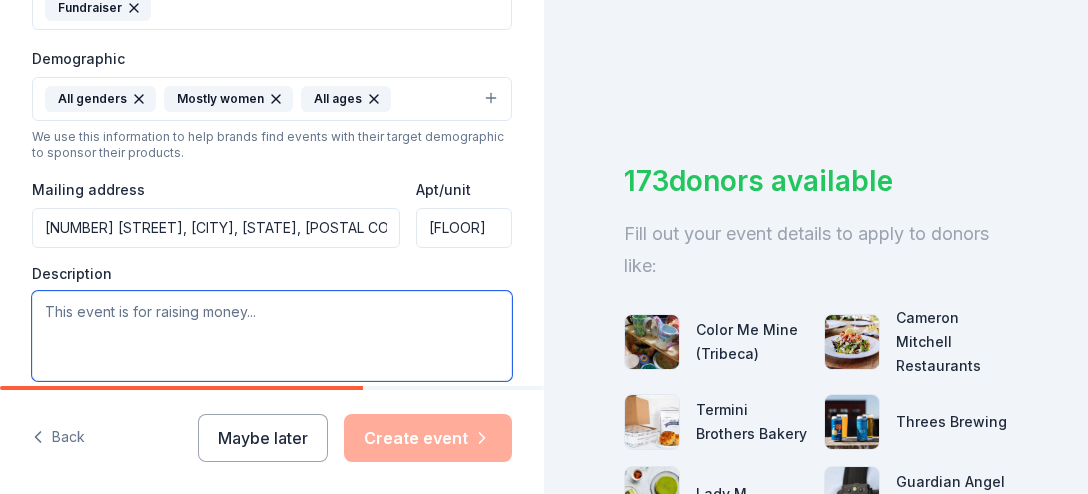click at bounding box center (272, 336) 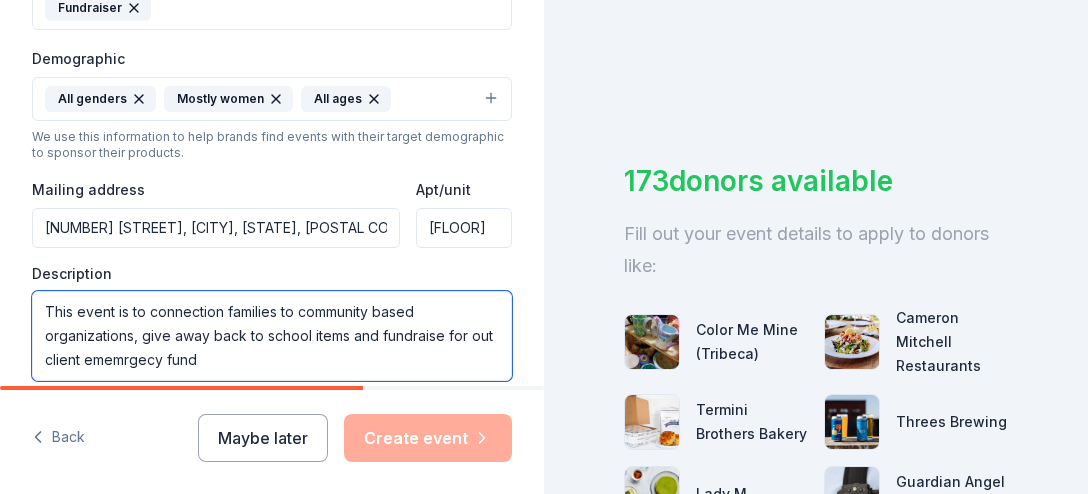 click on "This event is to connection families to community based organizations, give away back to school items and fundraise for out client ememrgecy fund" at bounding box center [272, 336] 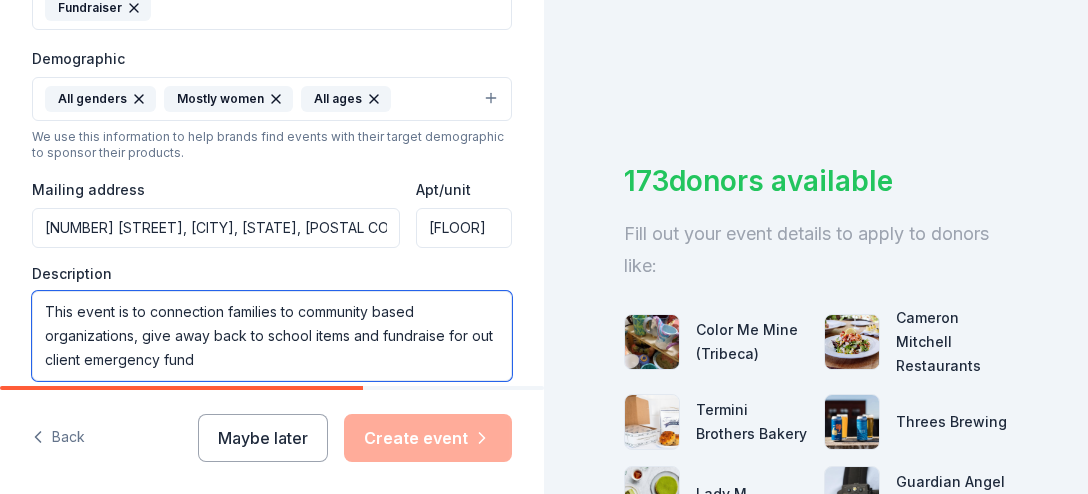 click on "This event is to connection families to community based organizations, give away back to school items and fundraise for out client emergency fund" at bounding box center [272, 336] 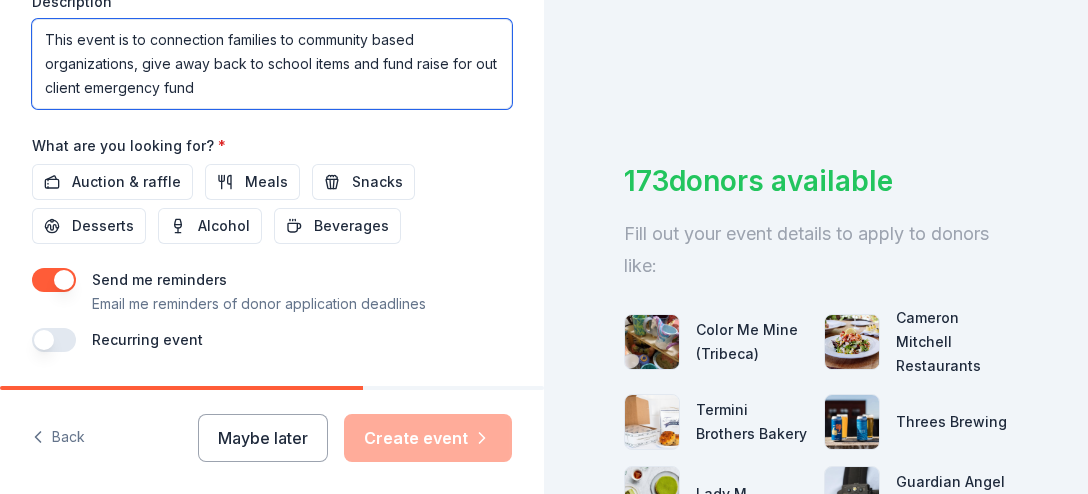 scroll, scrollTop: 923, scrollLeft: 0, axis: vertical 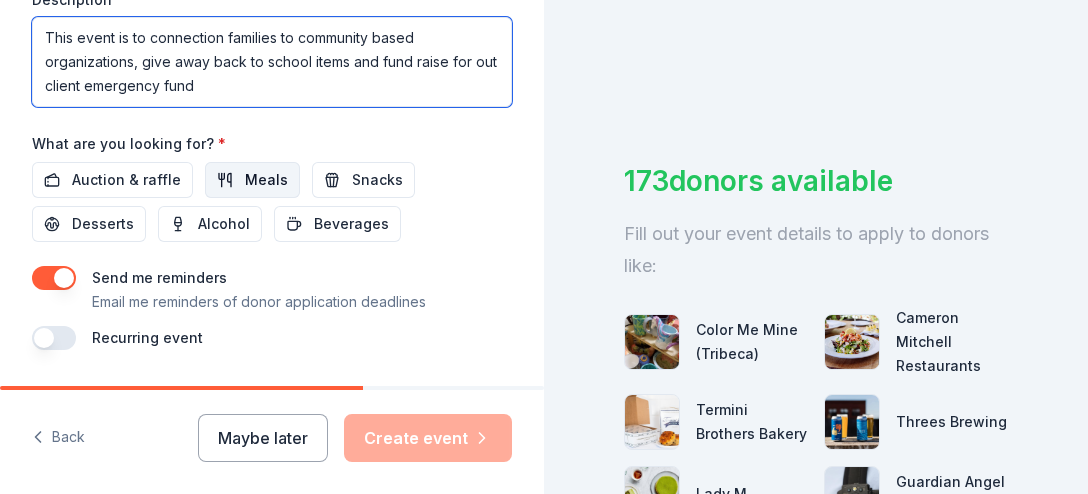type on "This event is to connection families to community based organizations, give away back to school items and fund raise for out client emergency fund" 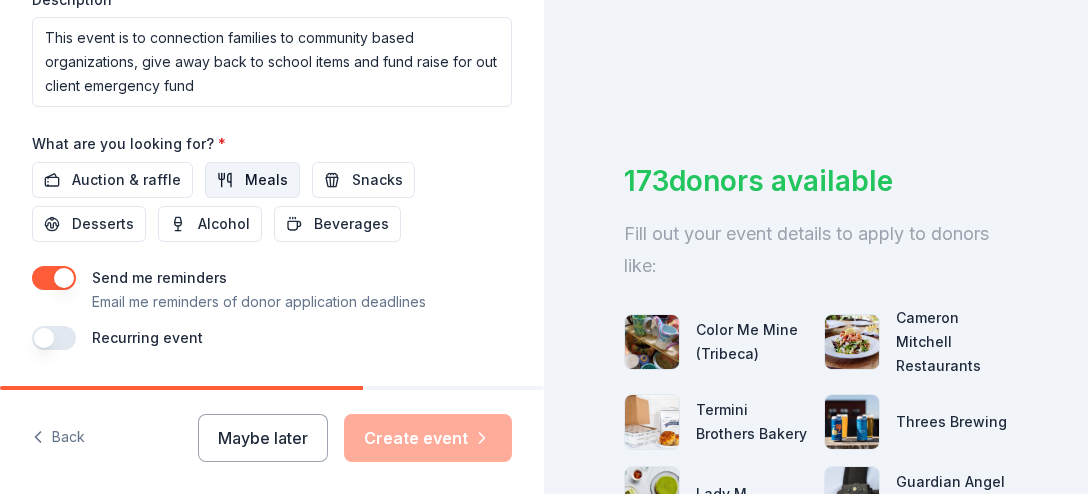 click on "Meals" at bounding box center (266, 180) 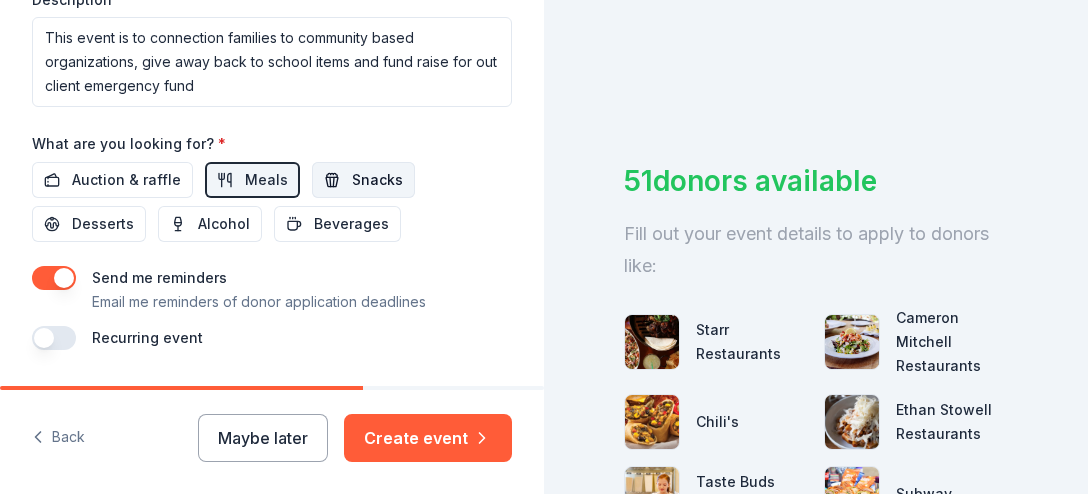 click on "Snacks" at bounding box center [377, 180] 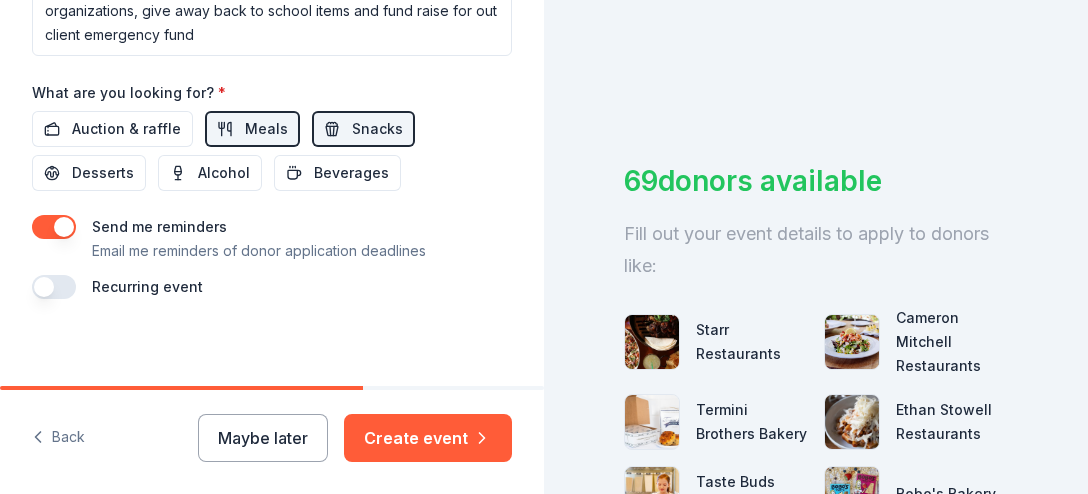 scroll, scrollTop: 976, scrollLeft: 0, axis: vertical 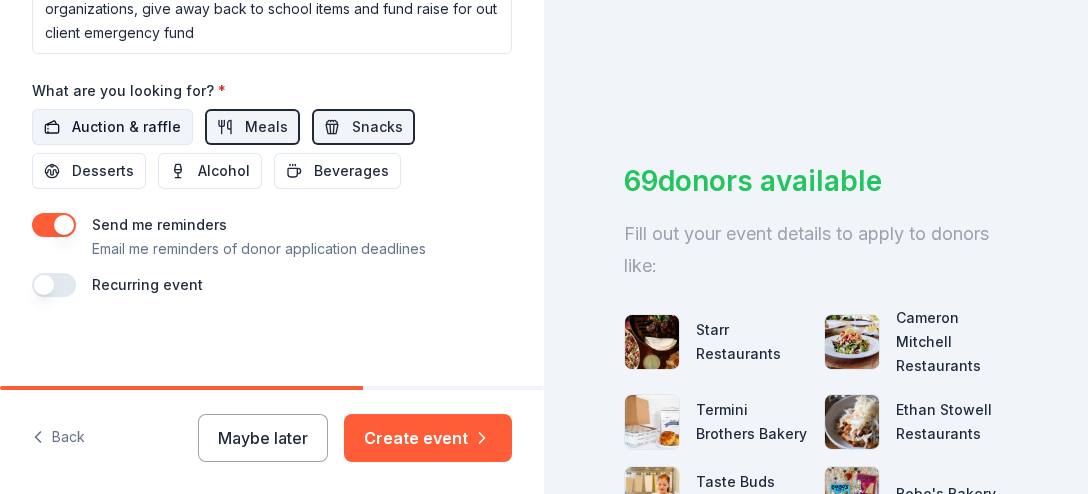 click on "Auction & raffle" at bounding box center [126, 127] 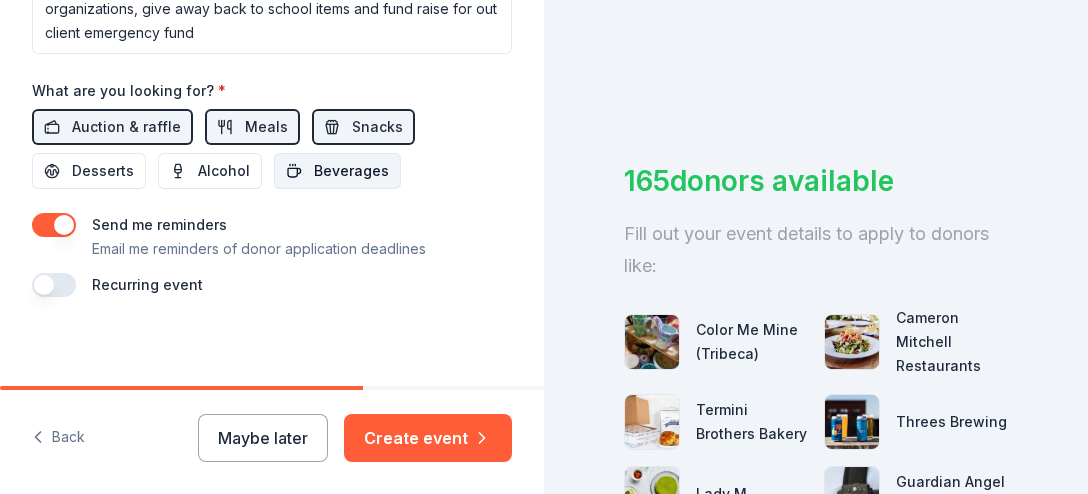 click on "Beverages" at bounding box center (351, 171) 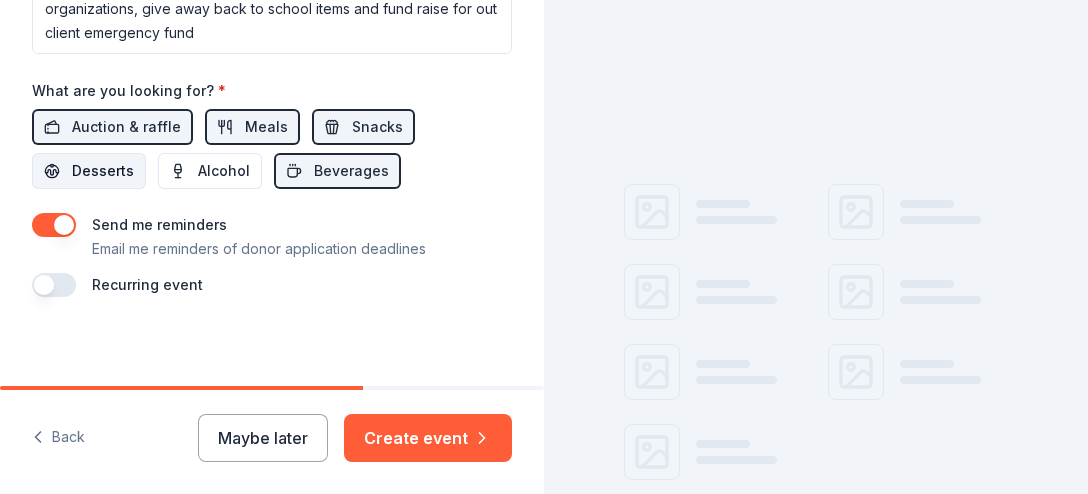 click on "Desserts" at bounding box center [103, 171] 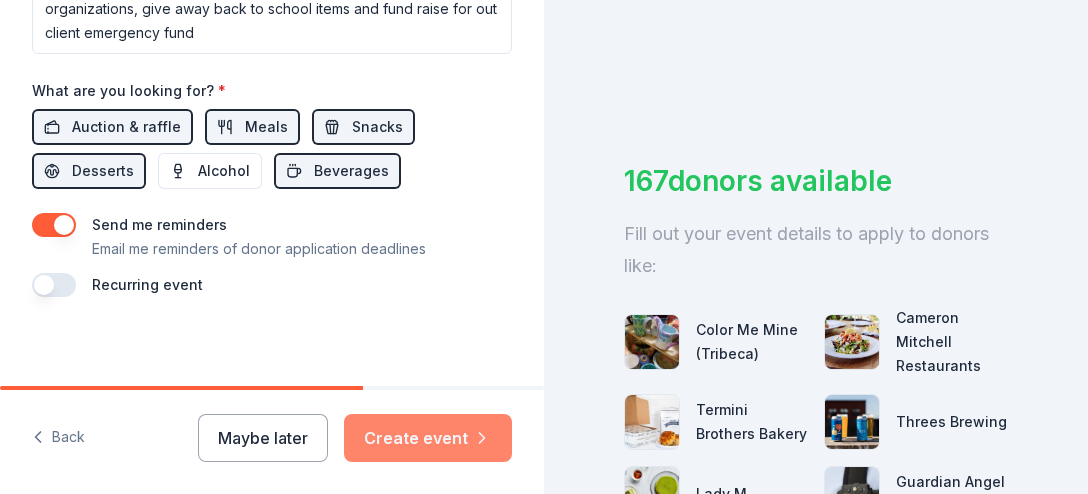 click on "Create event" at bounding box center [428, 438] 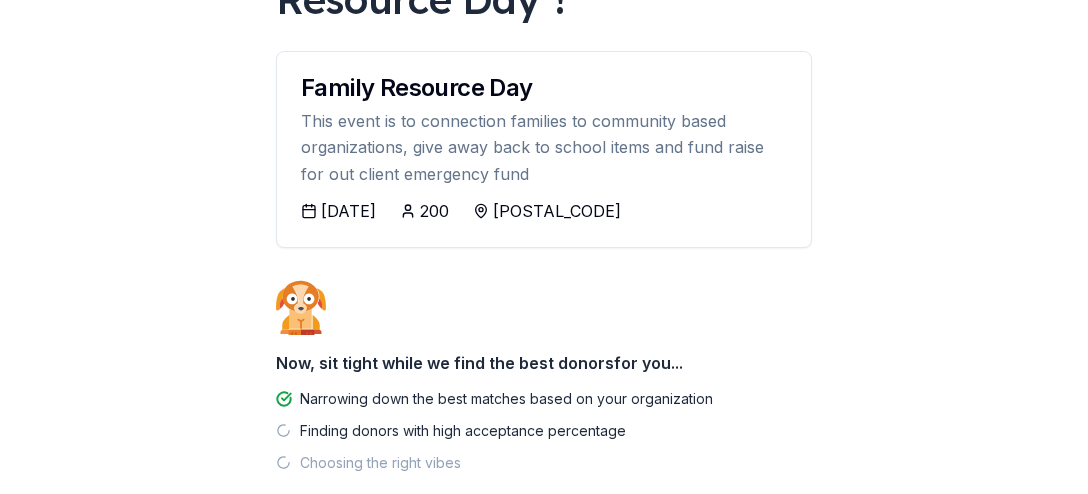 scroll, scrollTop: 324, scrollLeft: 0, axis: vertical 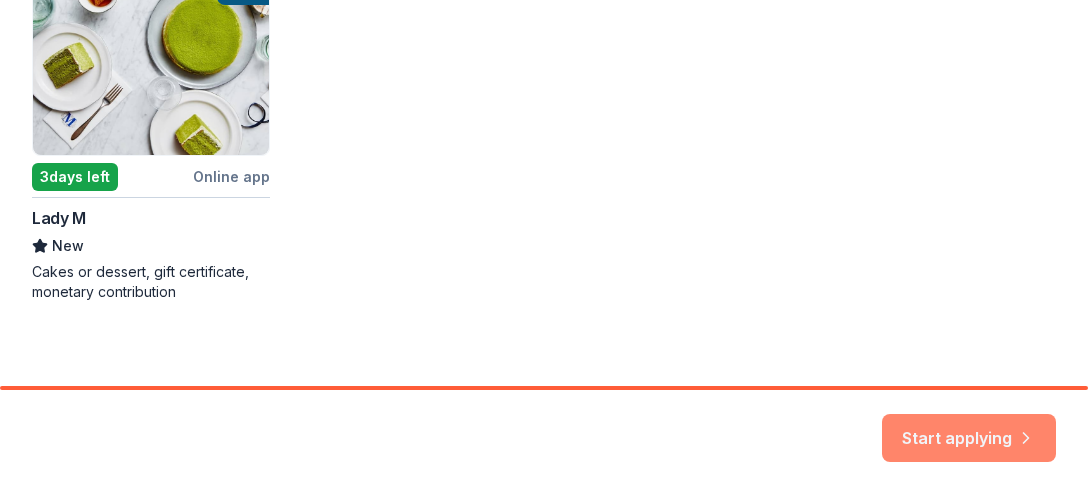 click on "Start applying" at bounding box center (969, 426) 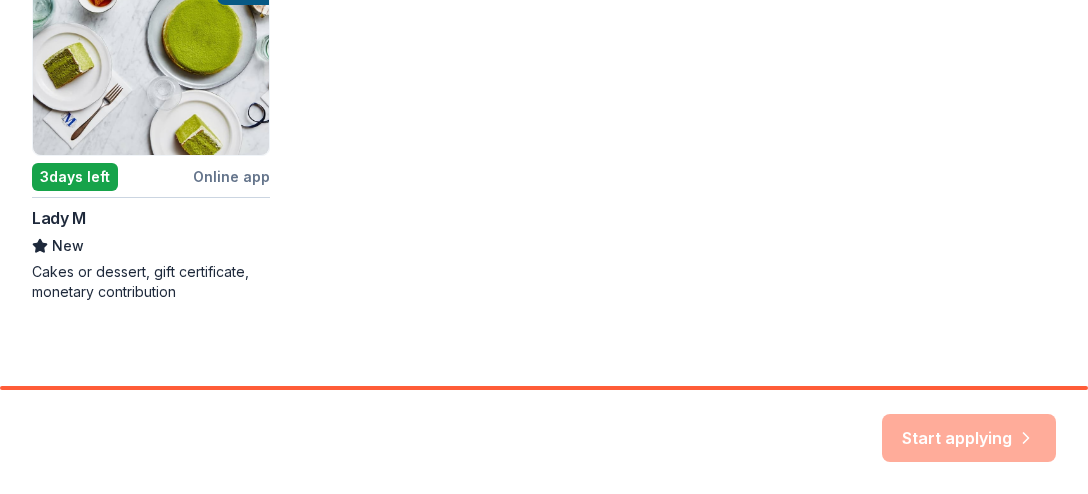 scroll, scrollTop: 805, scrollLeft: 0, axis: vertical 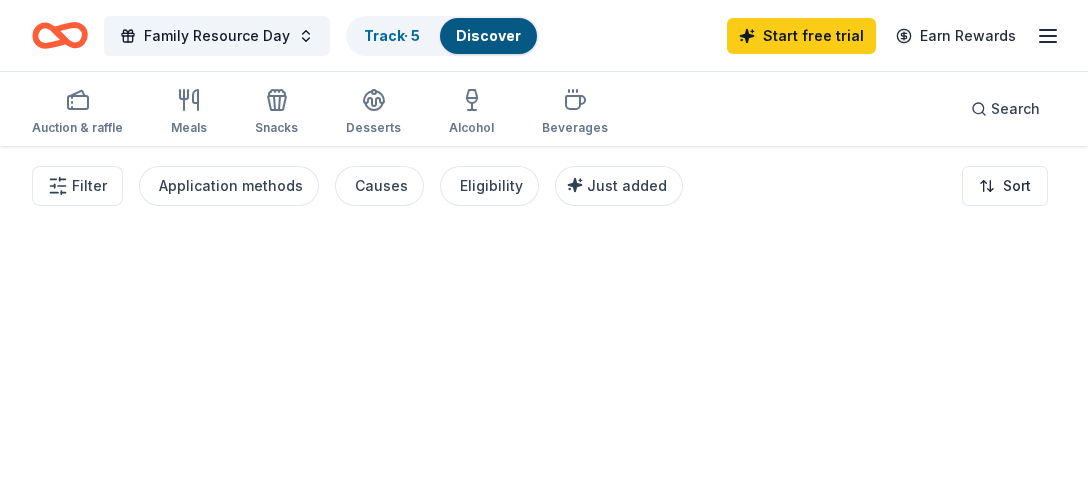 click at bounding box center [544, 320] 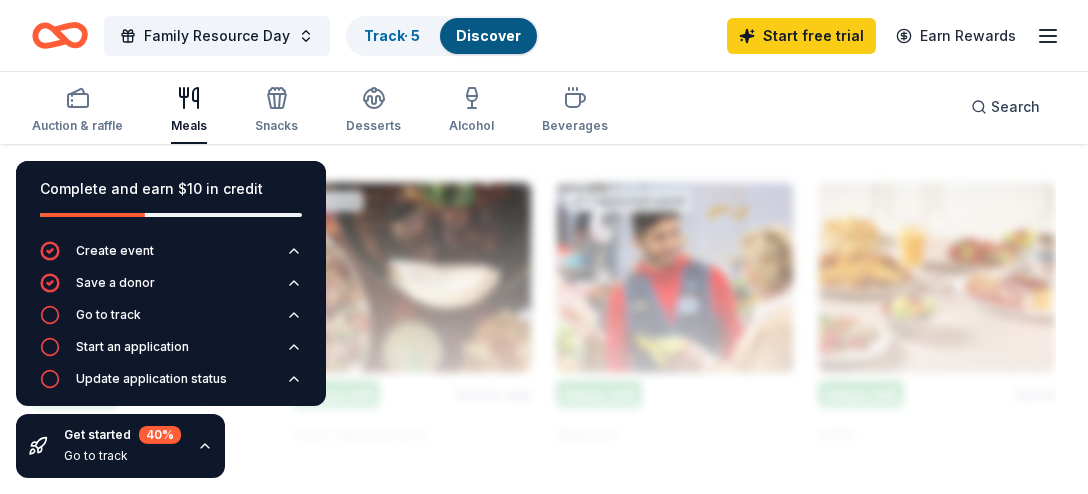 scroll, scrollTop: 2145, scrollLeft: 0, axis: vertical 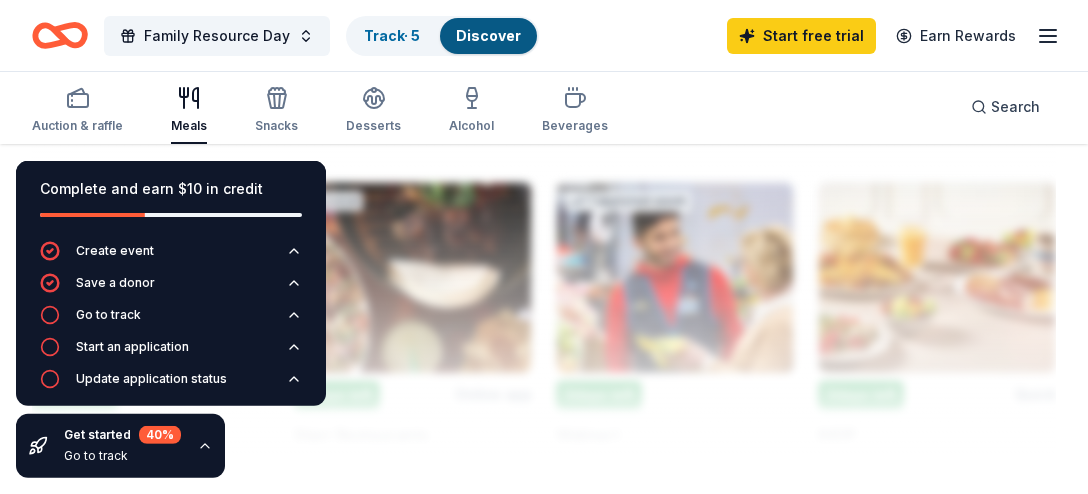 click 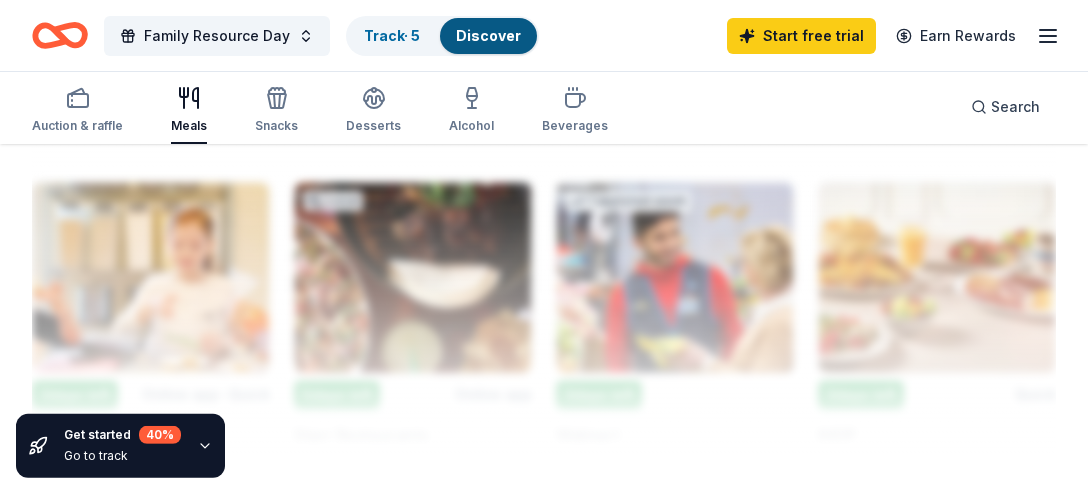click 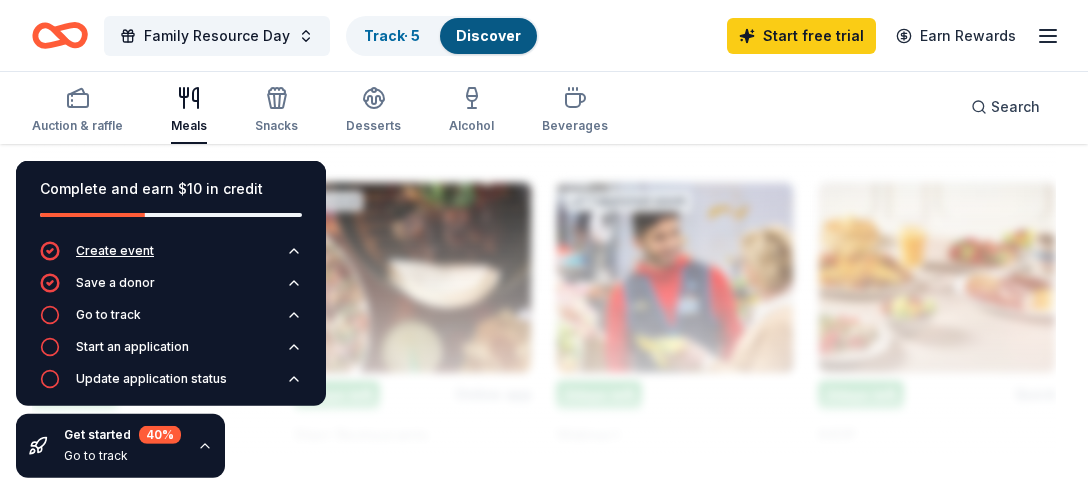 scroll, scrollTop: 11, scrollLeft: 0, axis: vertical 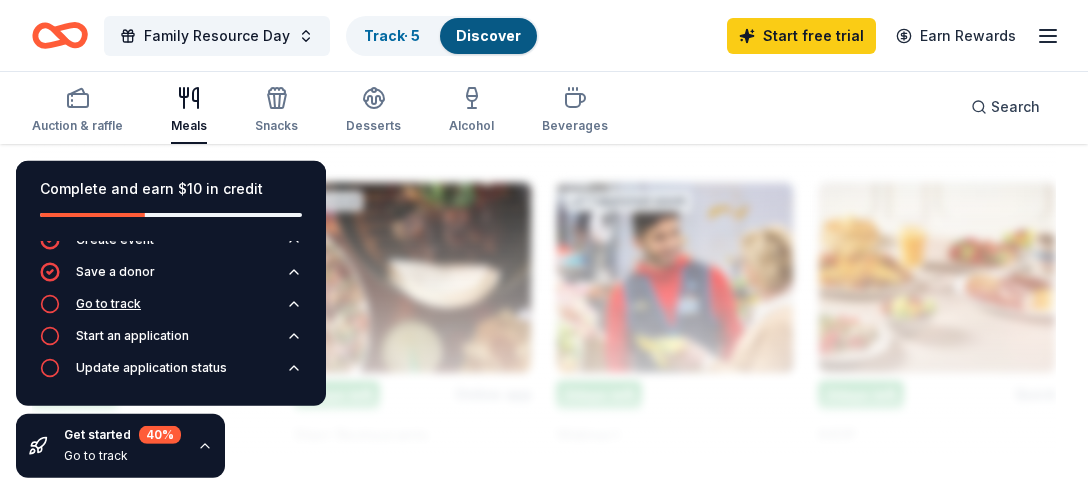 click on "Go to track" at bounding box center [171, 310] 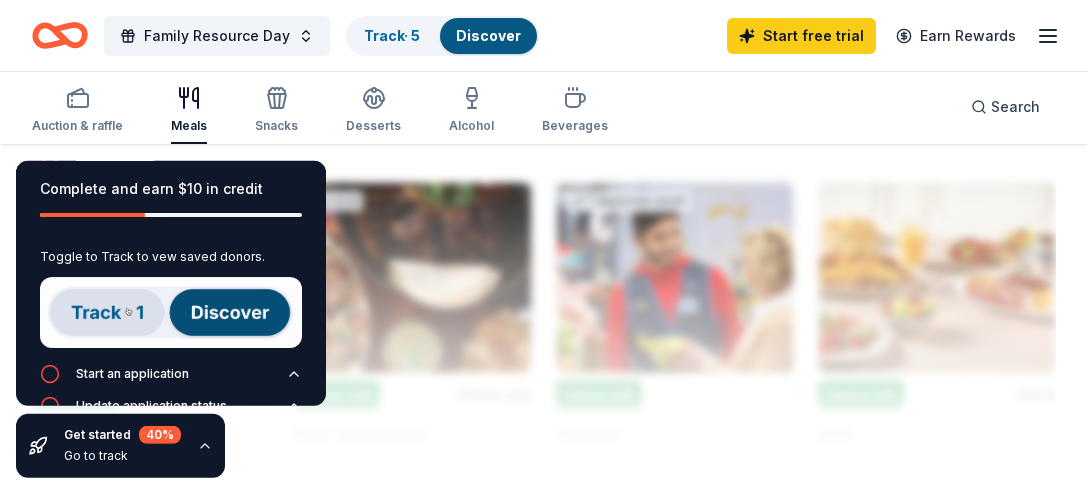 scroll, scrollTop: 125, scrollLeft: 0, axis: vertical 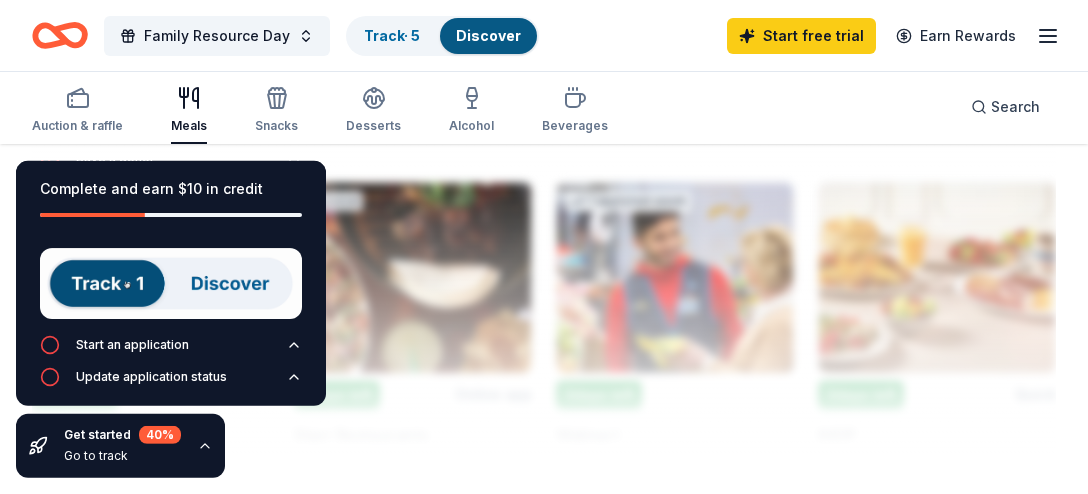 click at bounding box center [171, 283] 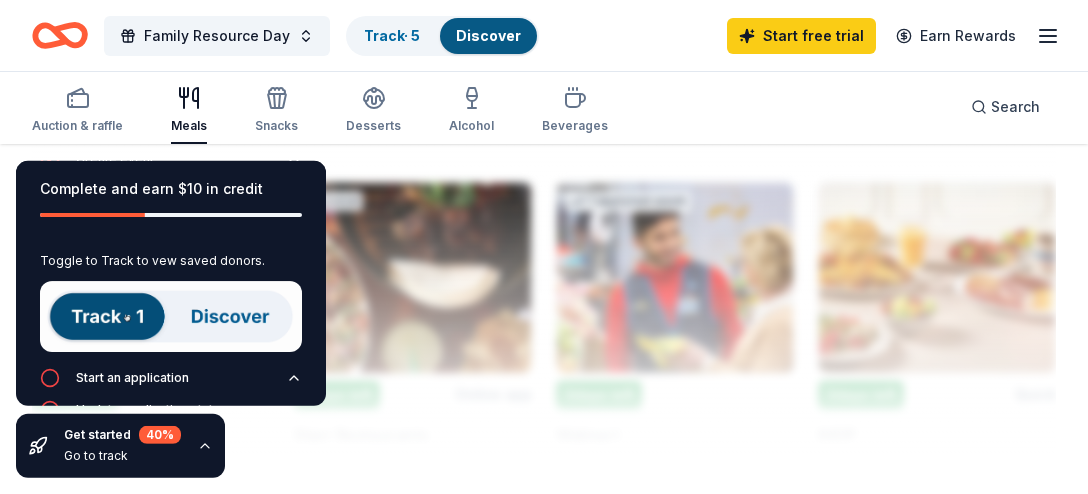 scroll, scrollTop: 109, scrollLeft: 0, axis: vertical 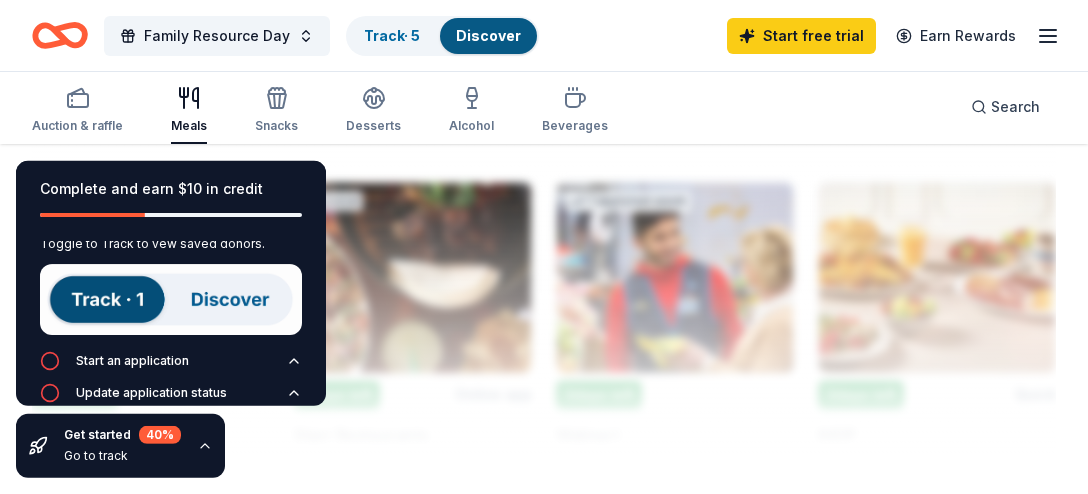 click at bounding box center [171, 299] 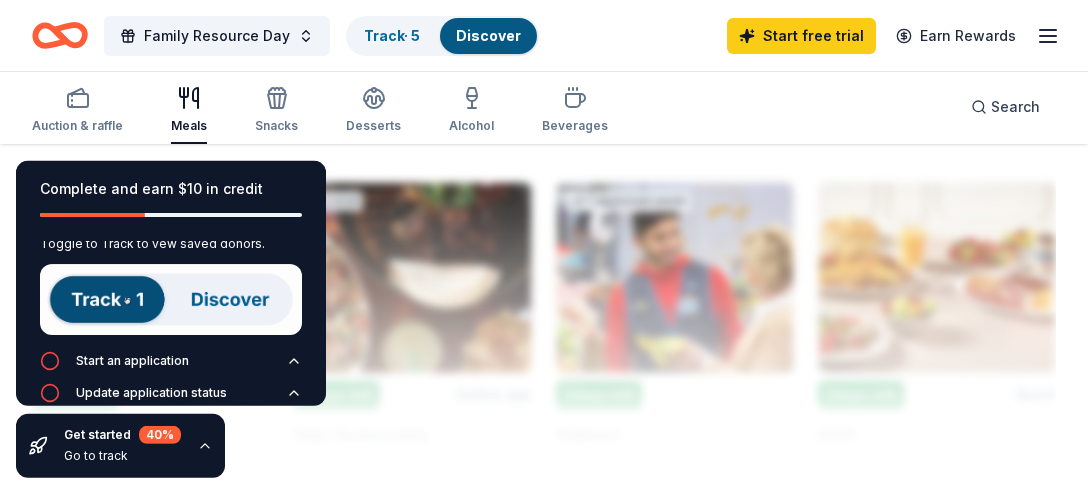 click 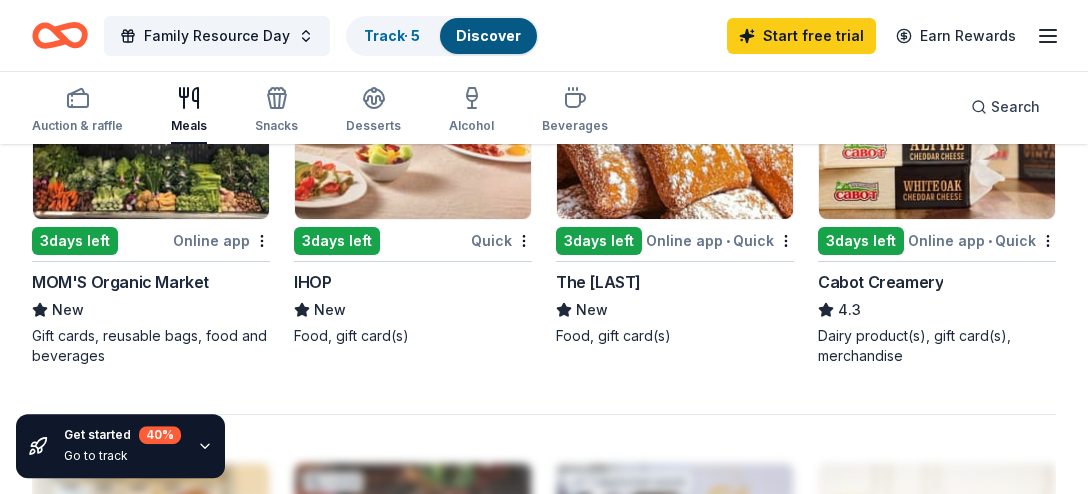 scroll, scrollTop: 1865, scrollLeft: 0, axis: vertical 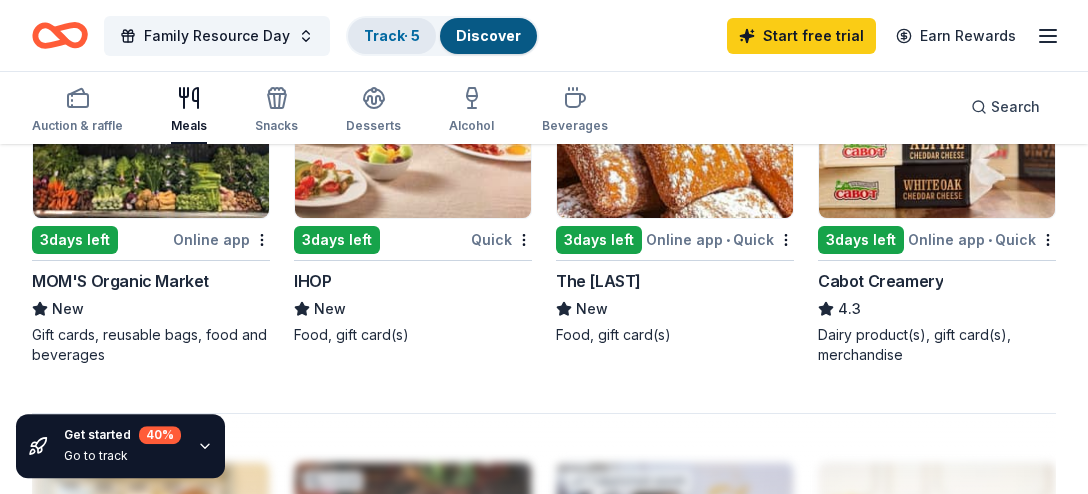 click on "Track  · 5" at bounding box center [392, 35] 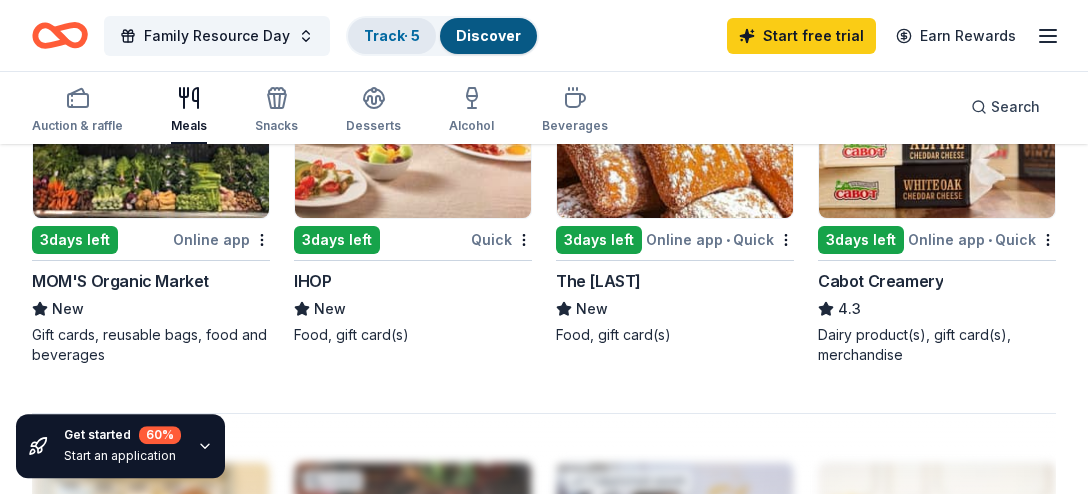 scroll, scrollTop: 0, scrollLeft: 0, axis: both 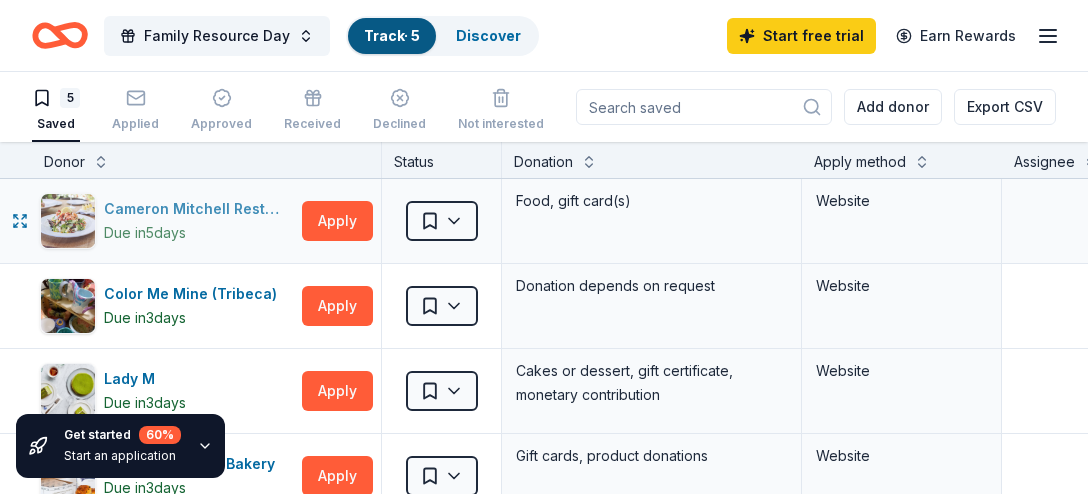 click on "Cameron Mitchell Restaurants" at bounding box center (199, 209) 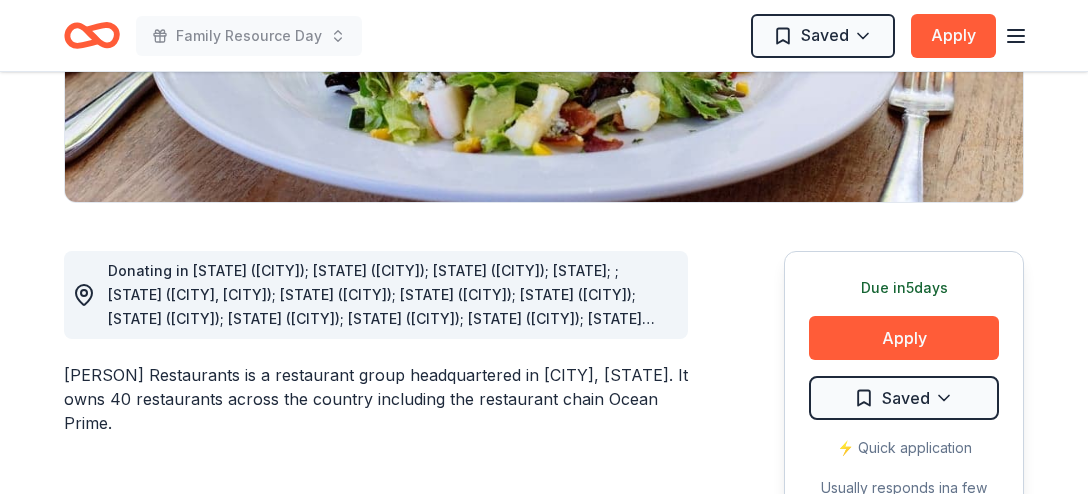 scroll, scrollTop: 0, scrollLeft: 0, axis: both 